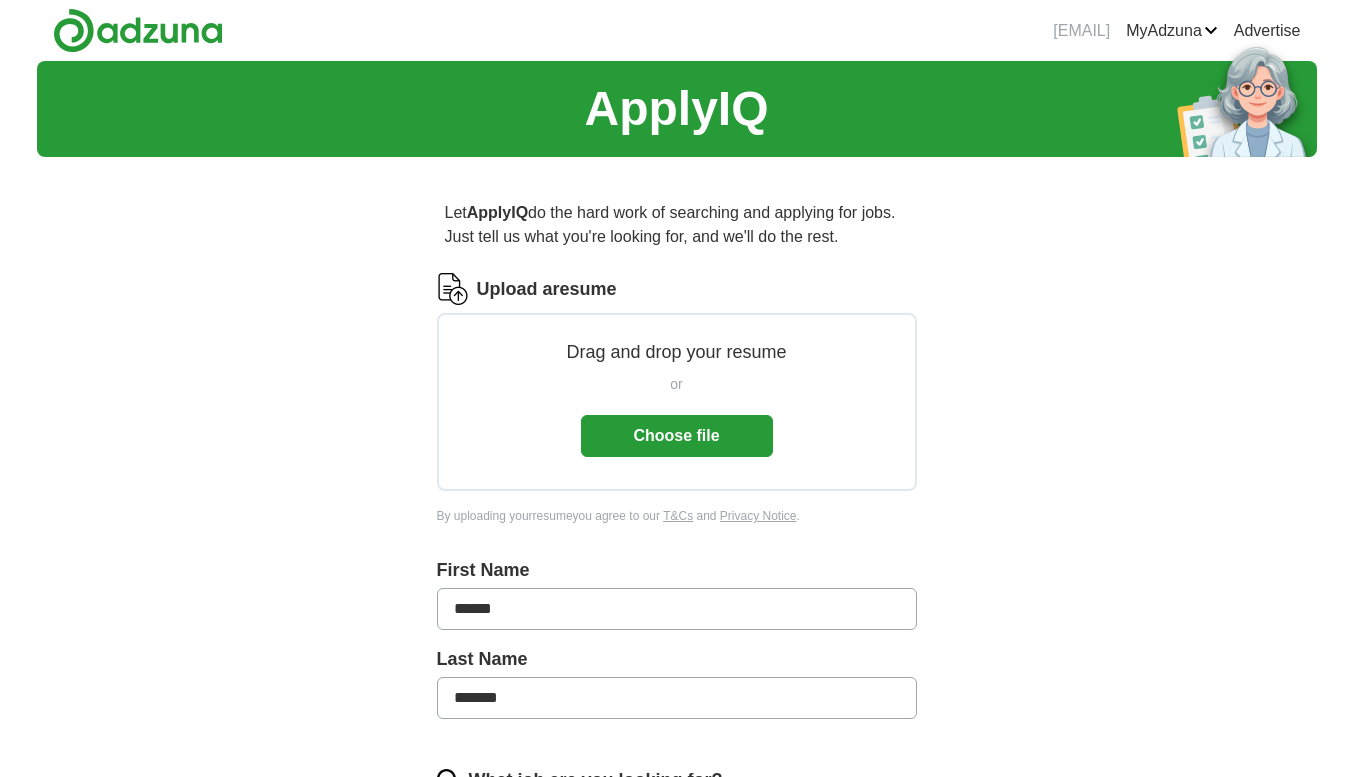 scroll, scrollTop: 0, scrollLeft: 0, axis: both 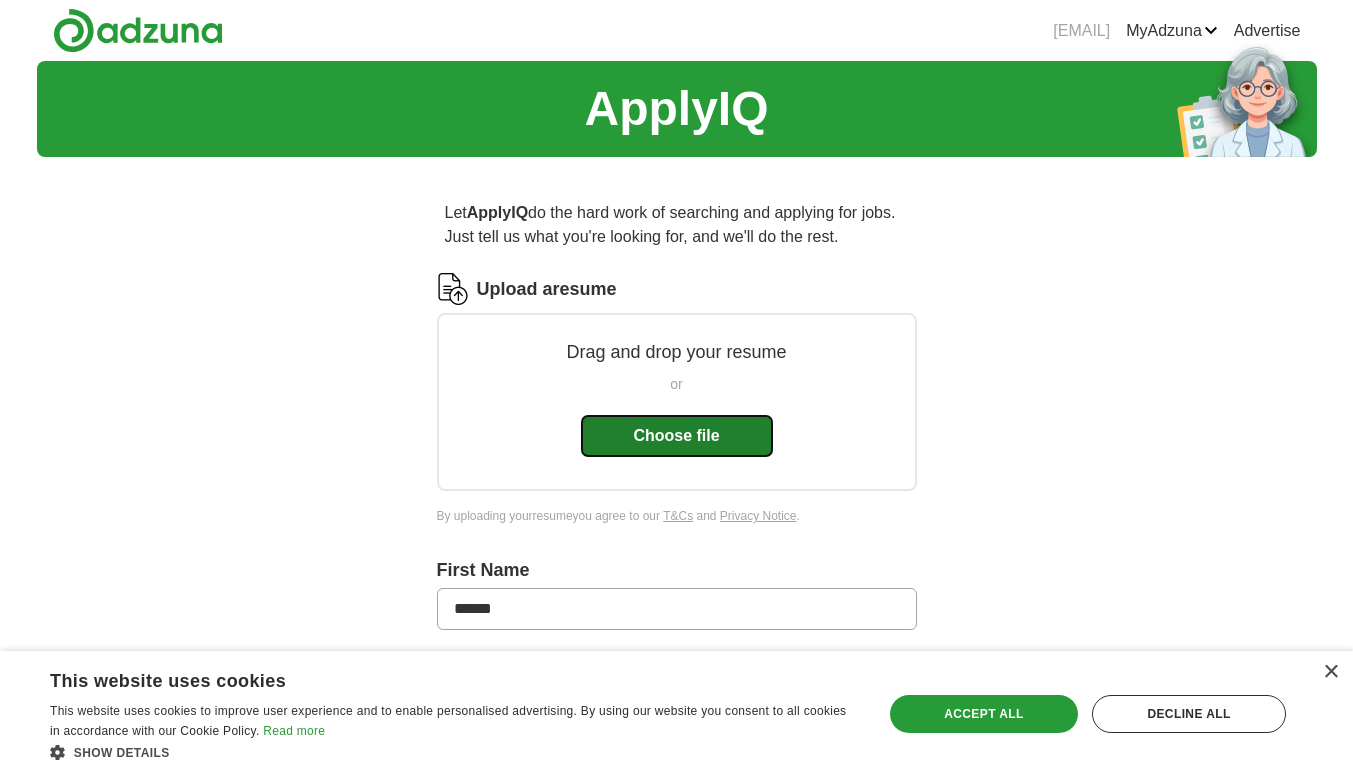 click on "Choose file" at bounding box center (677, 436) 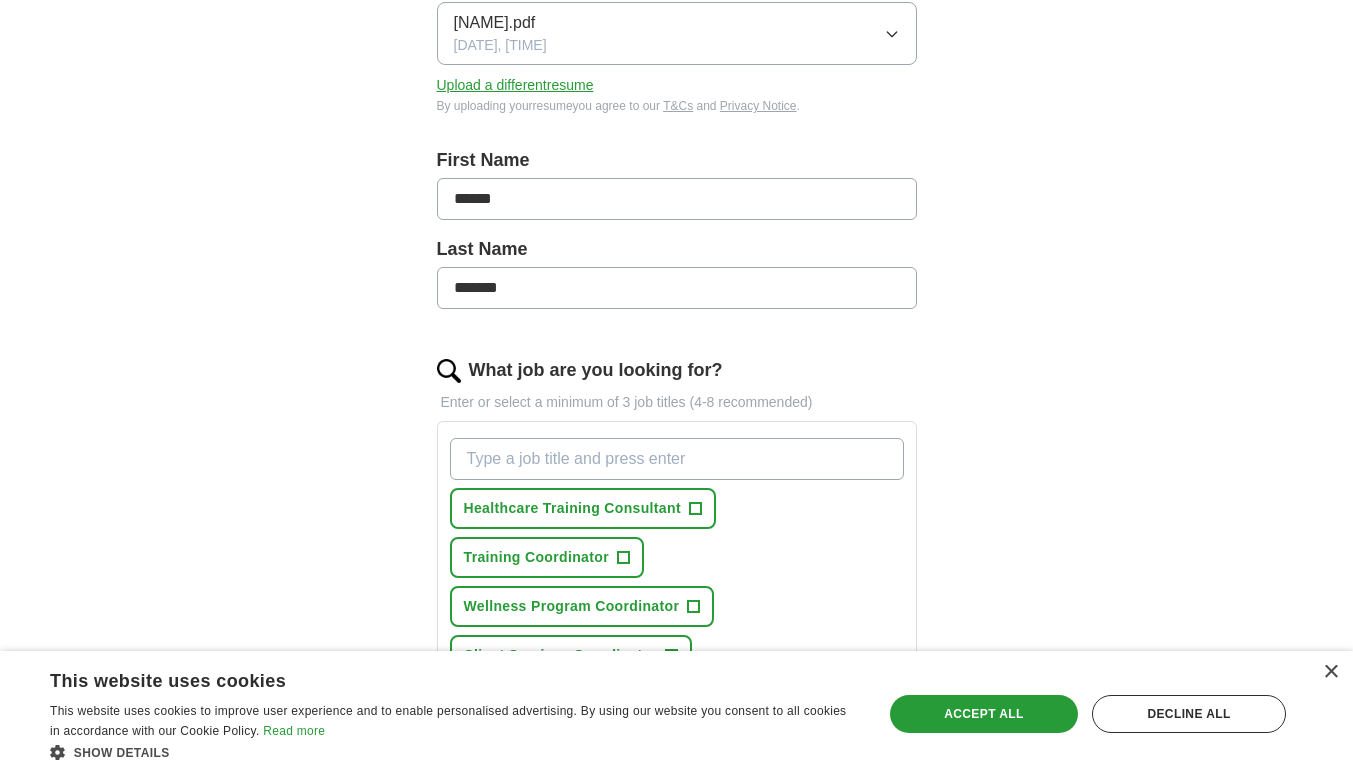 scroll, scrollTop: 316, scrollLeft: 0, axis: vertical 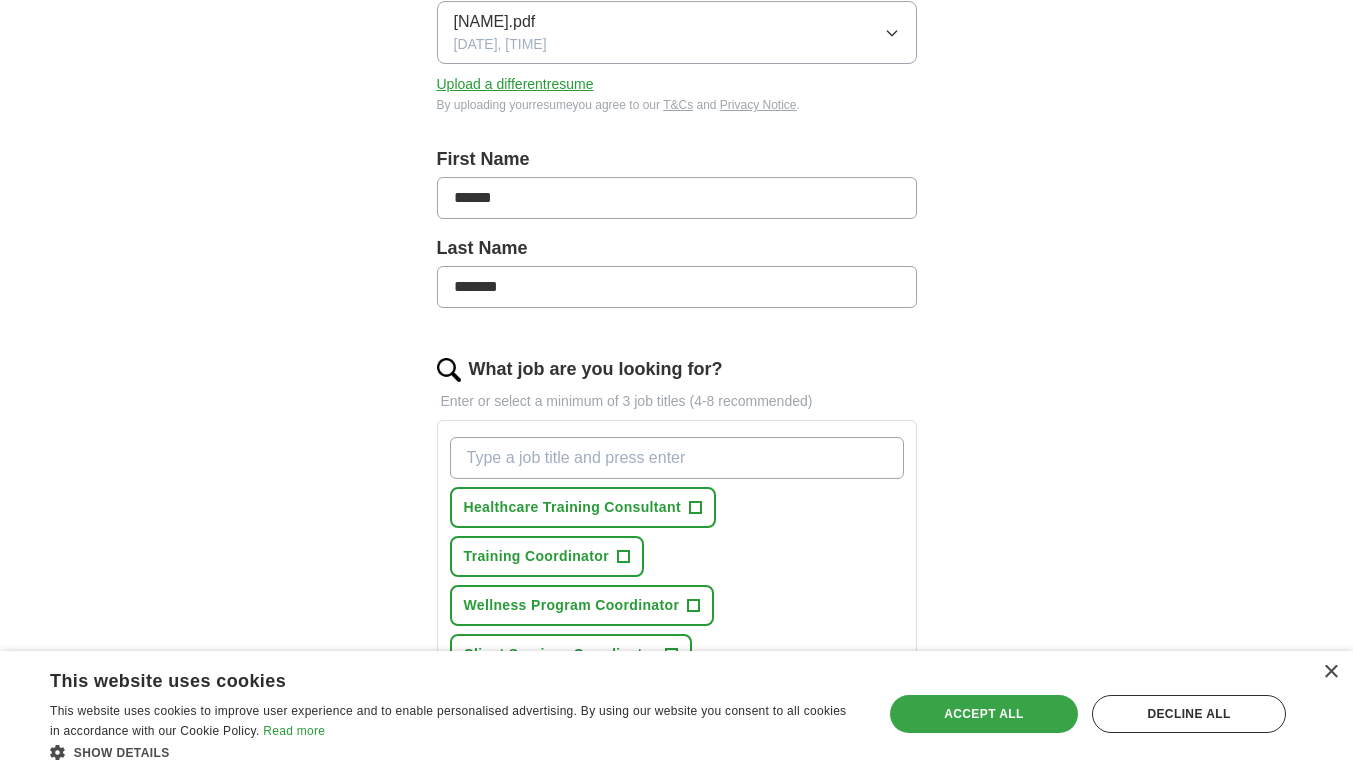 click on "Accept all" at bounding box center [984, 714] 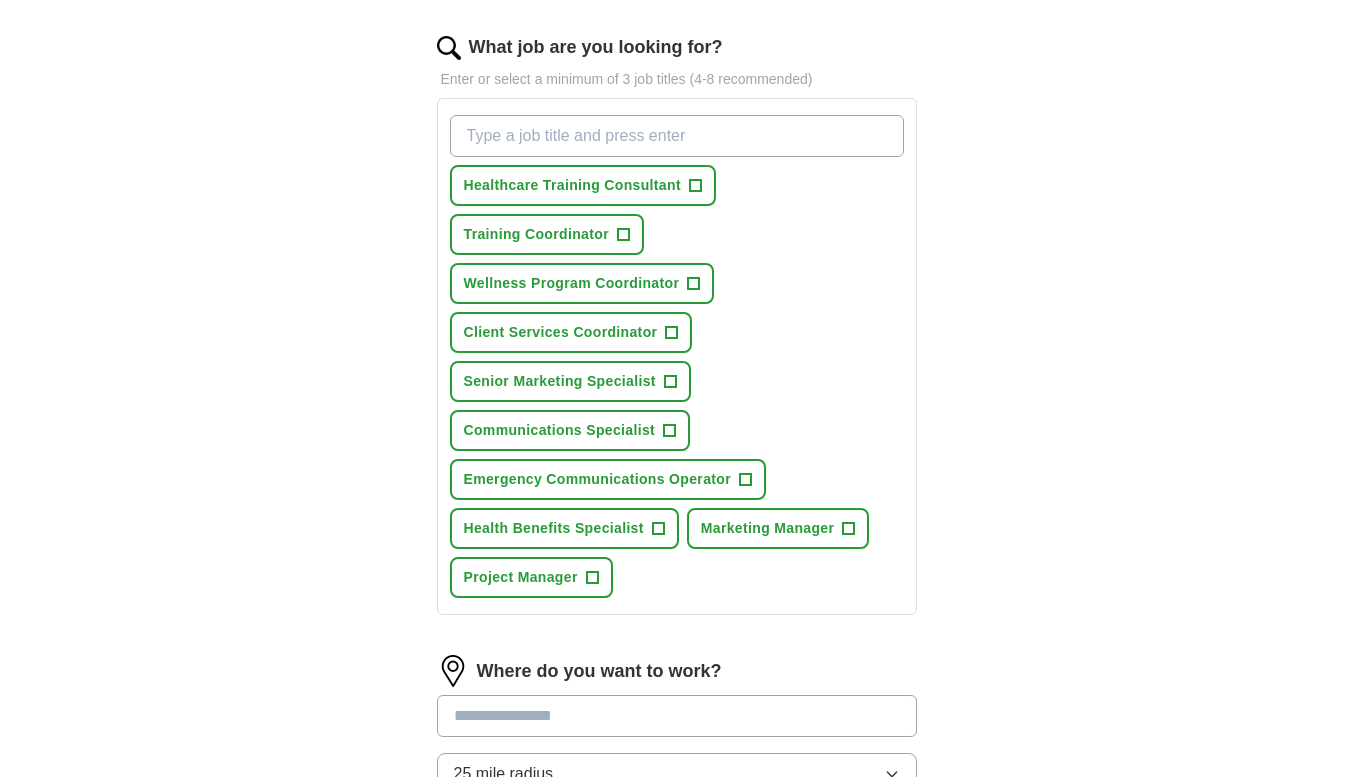 scroll, scrollTop: 641, scrollLeft: 0, axis: vertical 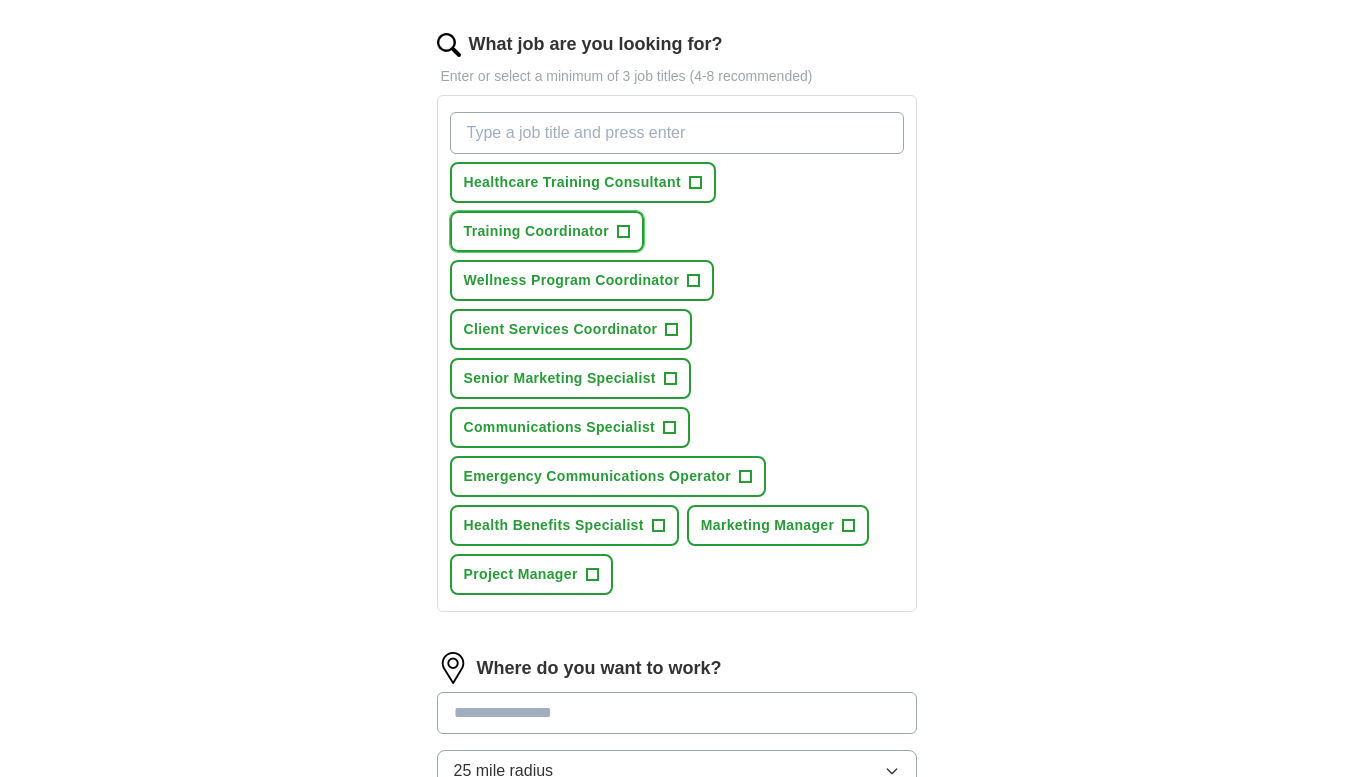 click on "+" at bounding box center [623, 232] 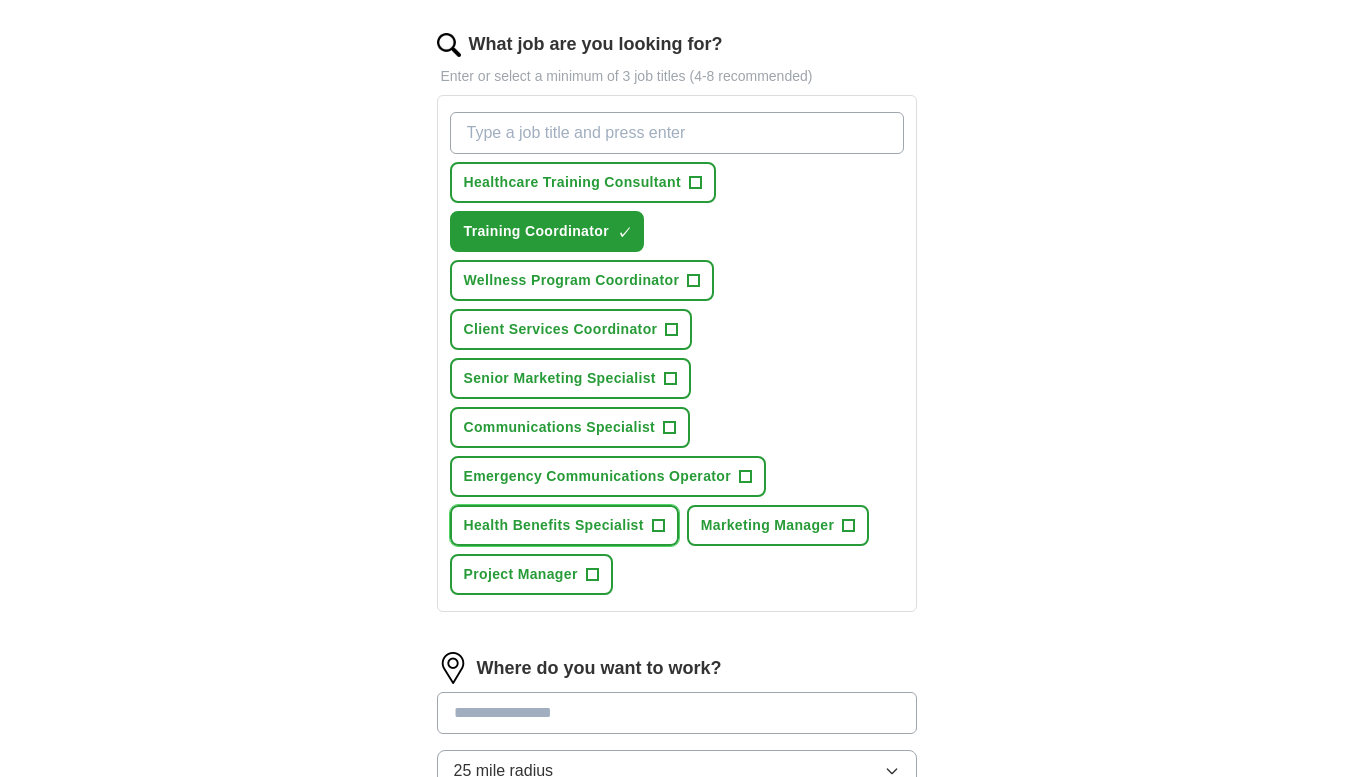 click on "+" at bounding box center [658, 526] 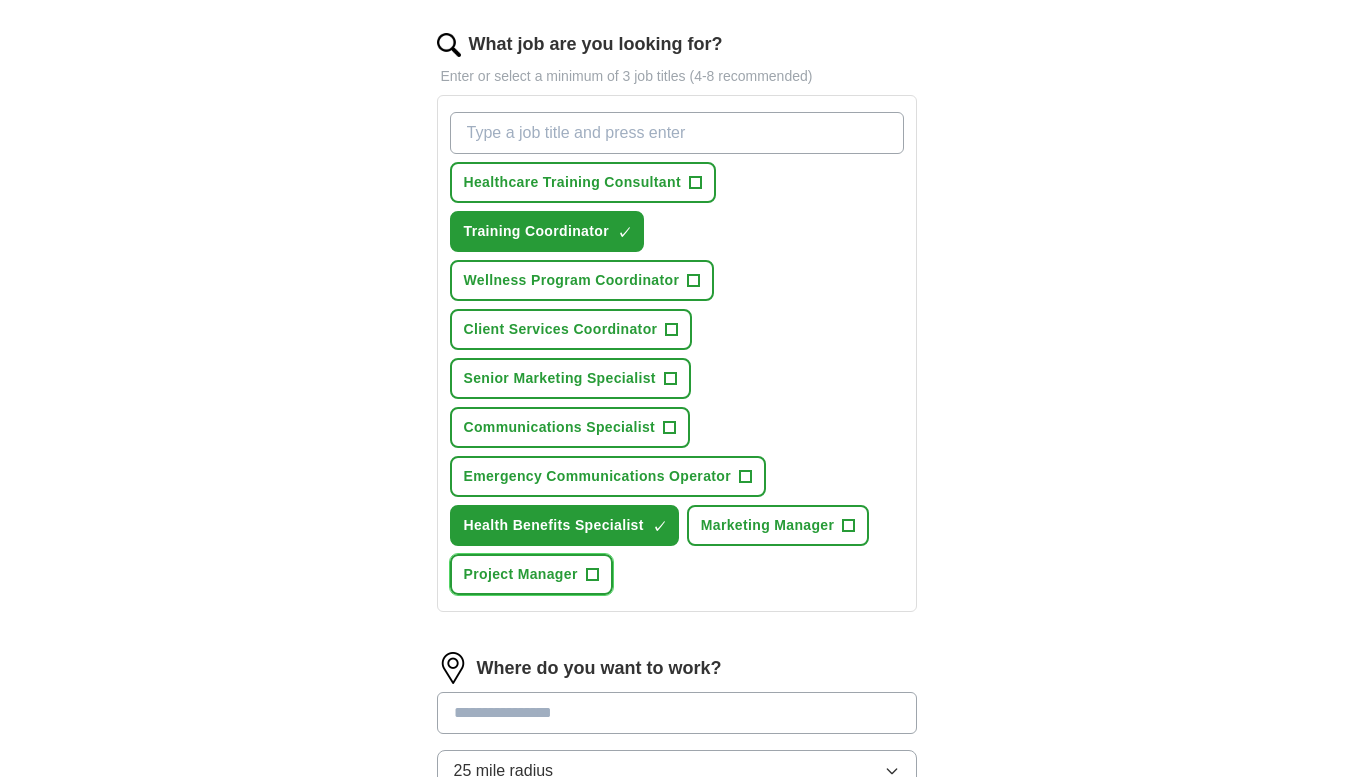 click on "+" at bounding box center (592, 575) 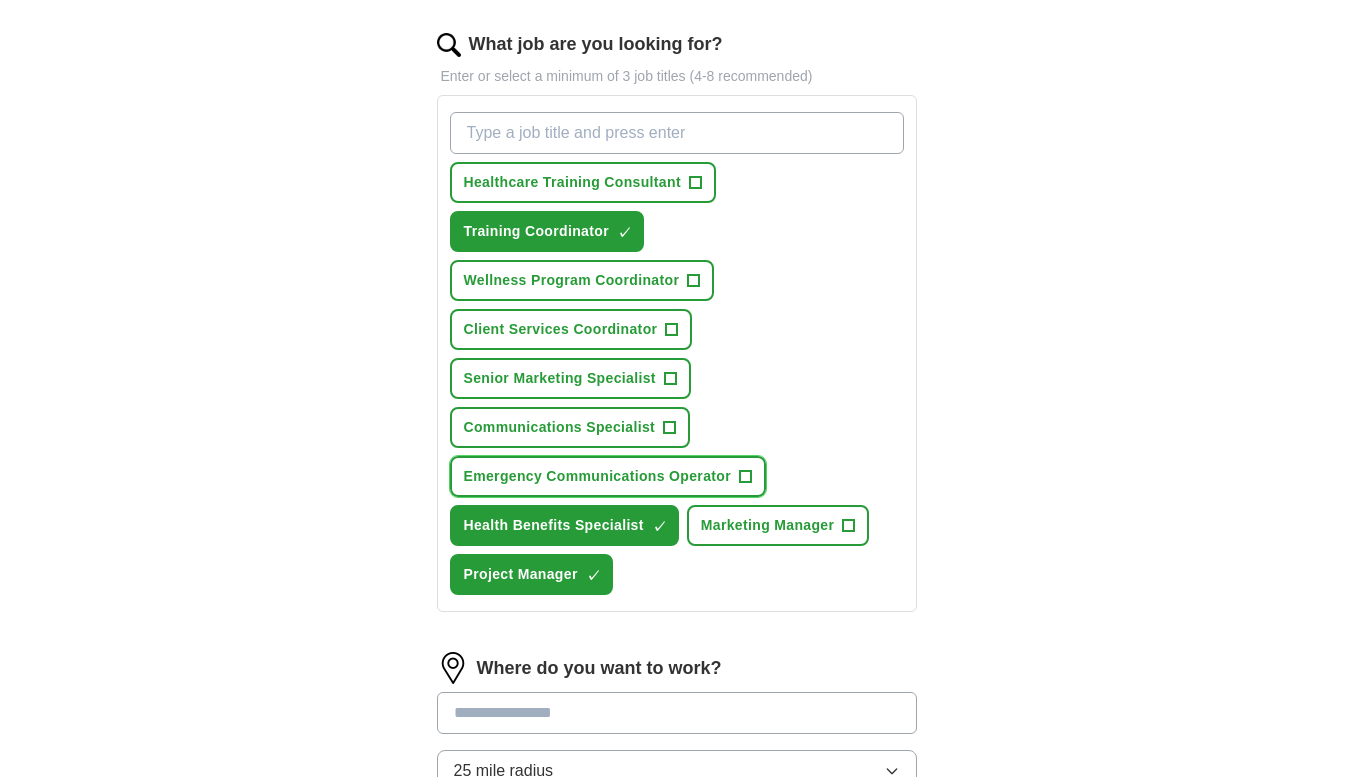 click on "+" at bounding box center (746, 477) 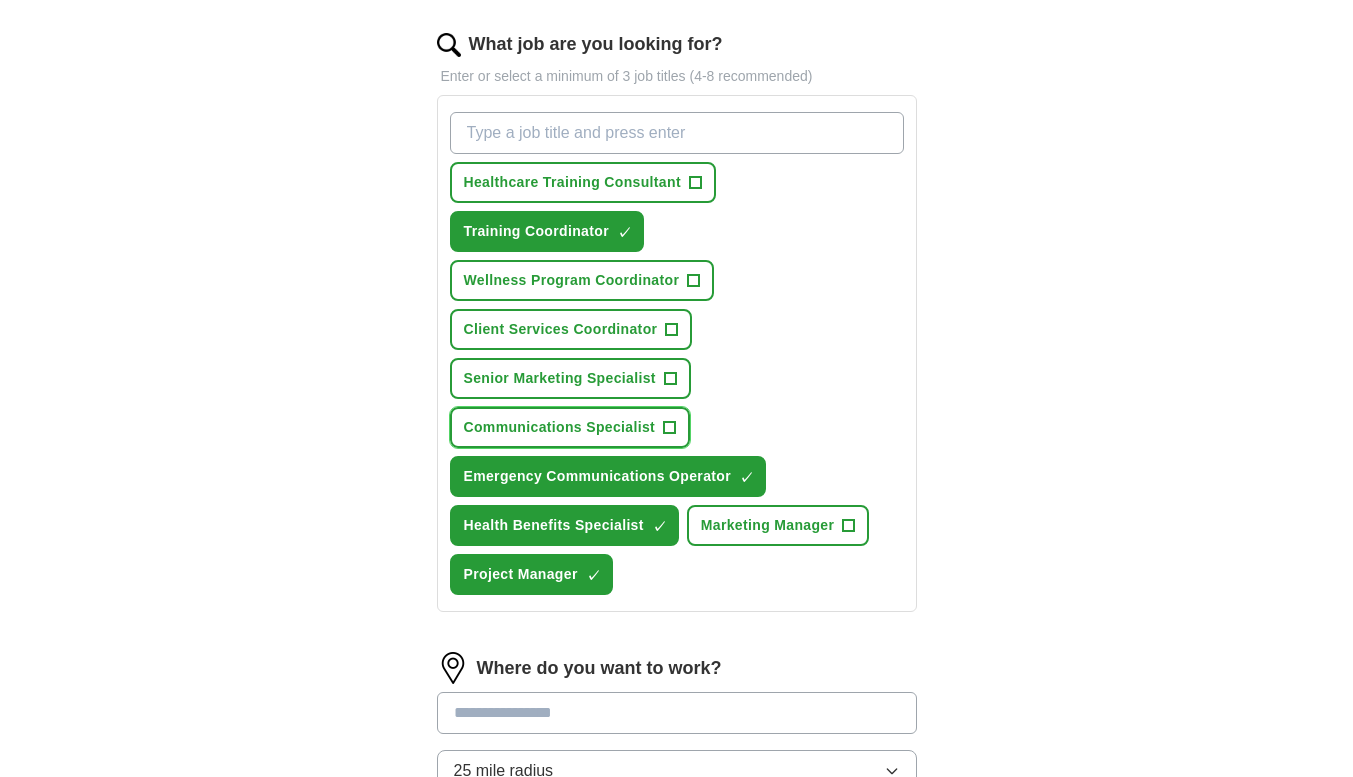 click on "+" at bounding box center (670, 428) 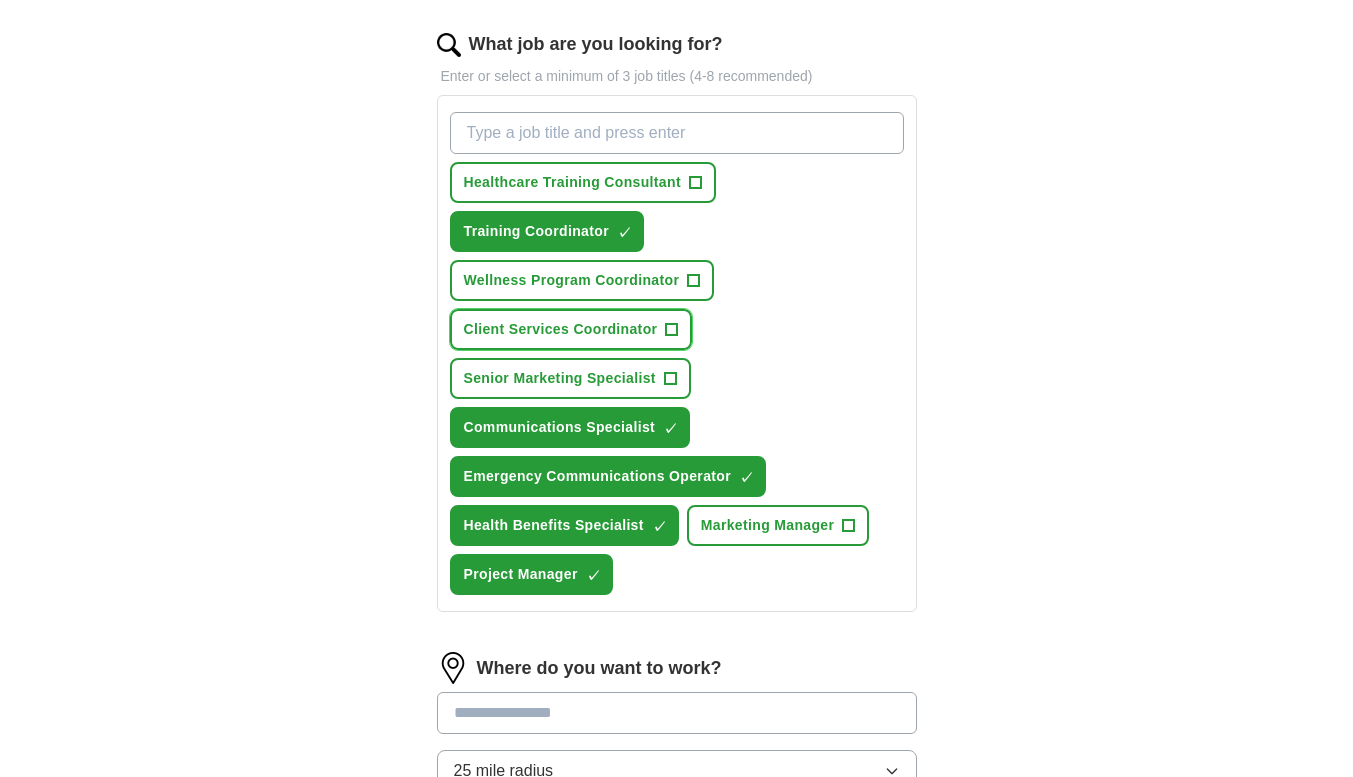 click on "+" at bounding box center [672, 330] 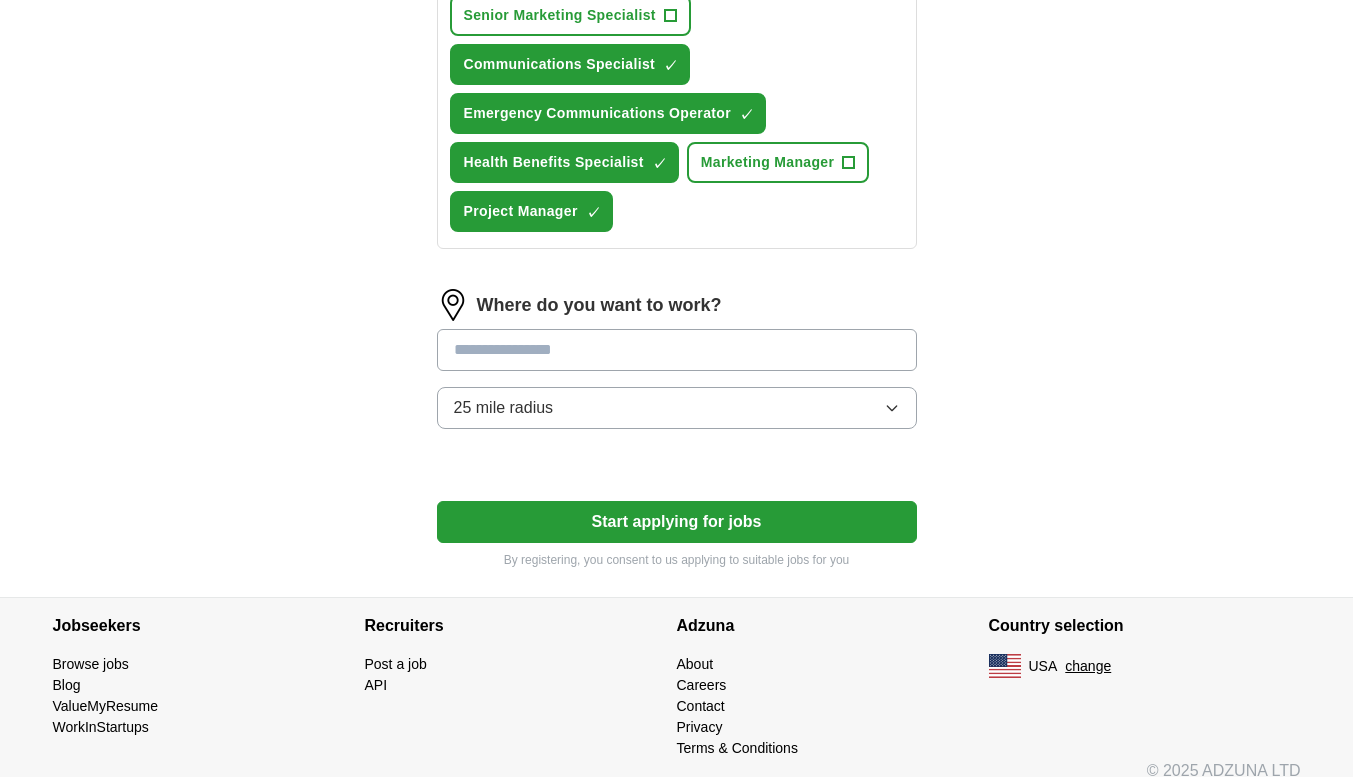 scroll, scrollTop: 1014, scrollLeft: 0, axis: vertical 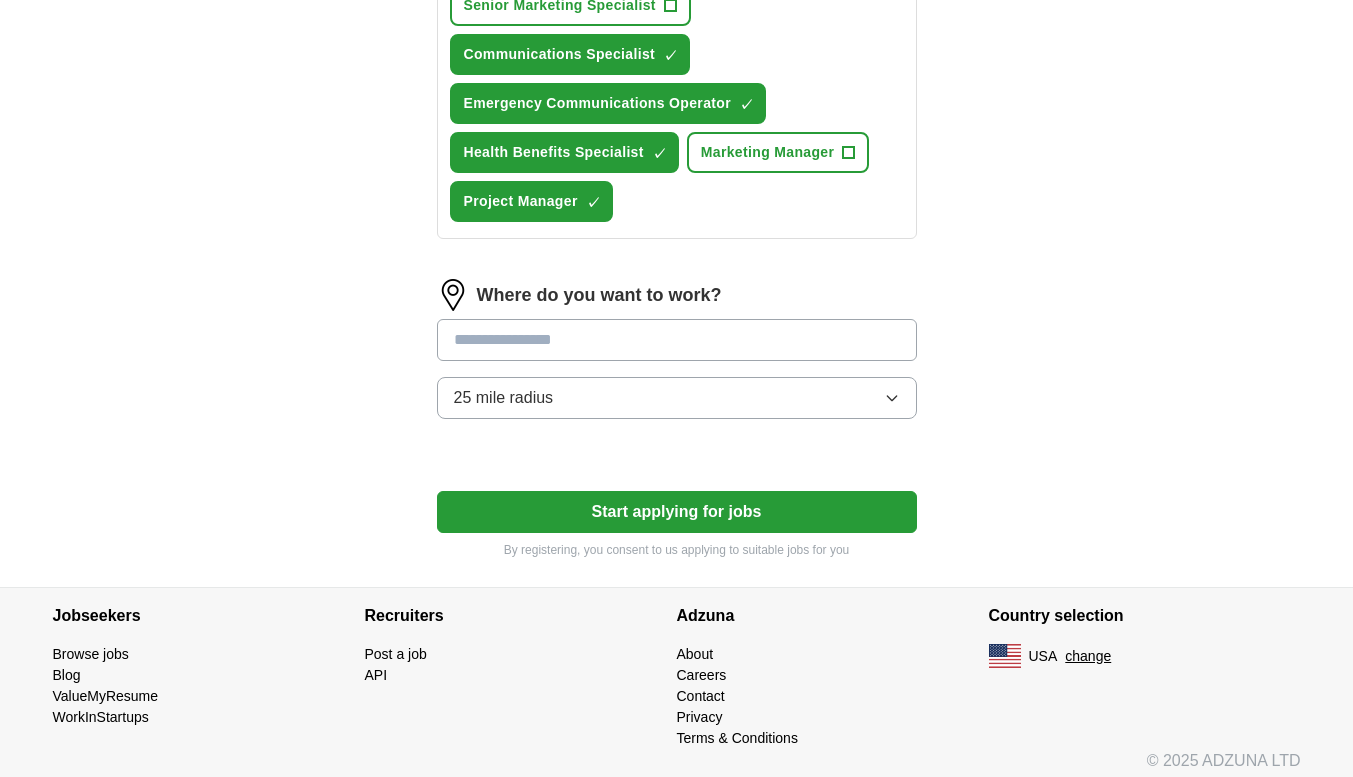 click at bounding box center (677, 340) 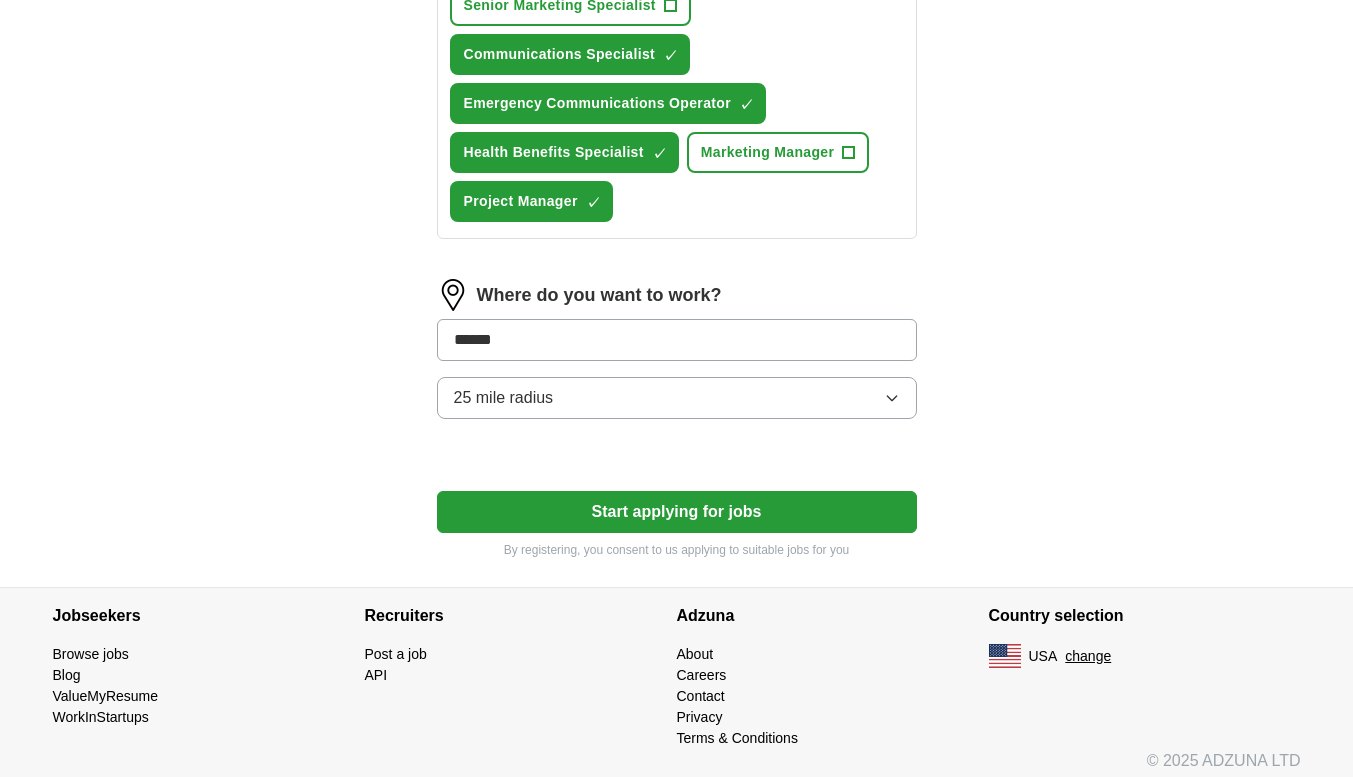 type on "*******" 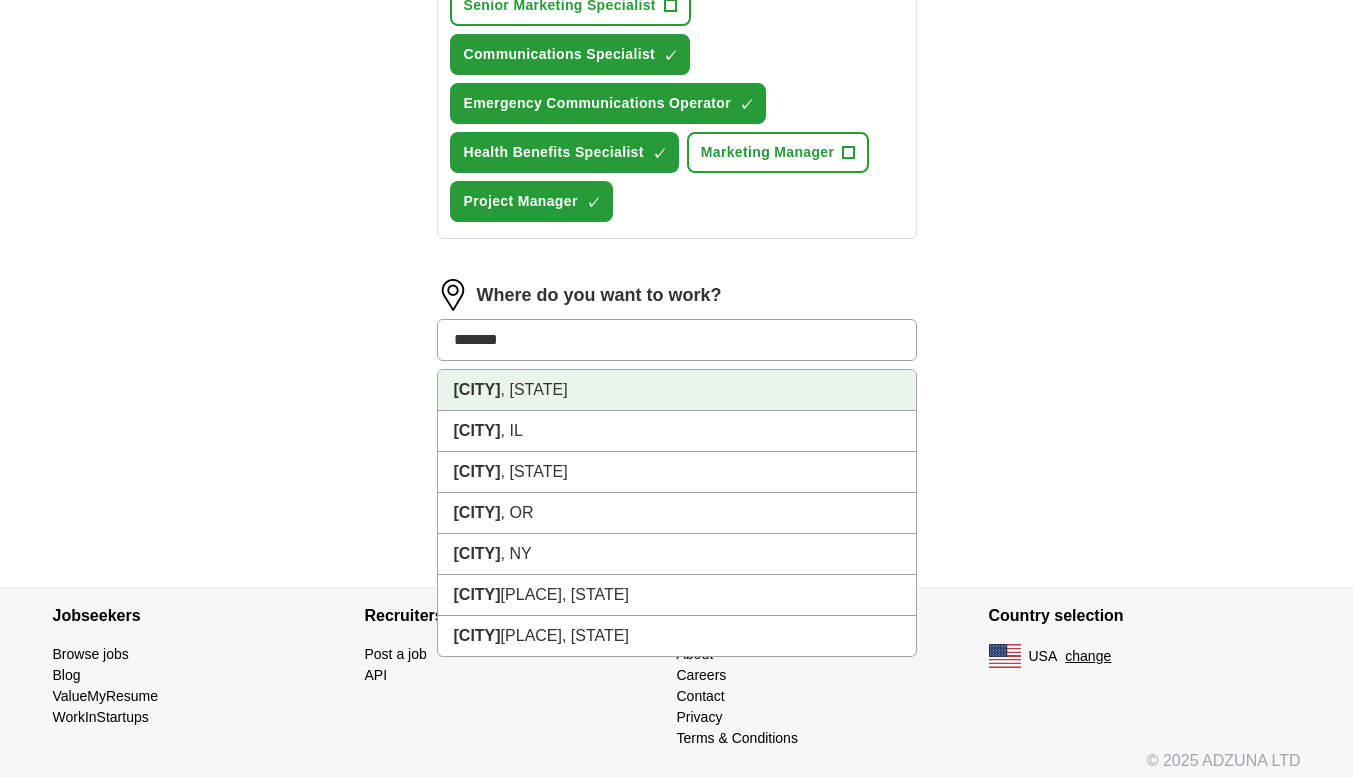 click on "[CITY] , [STATE]" at bounding box center (677, 390) 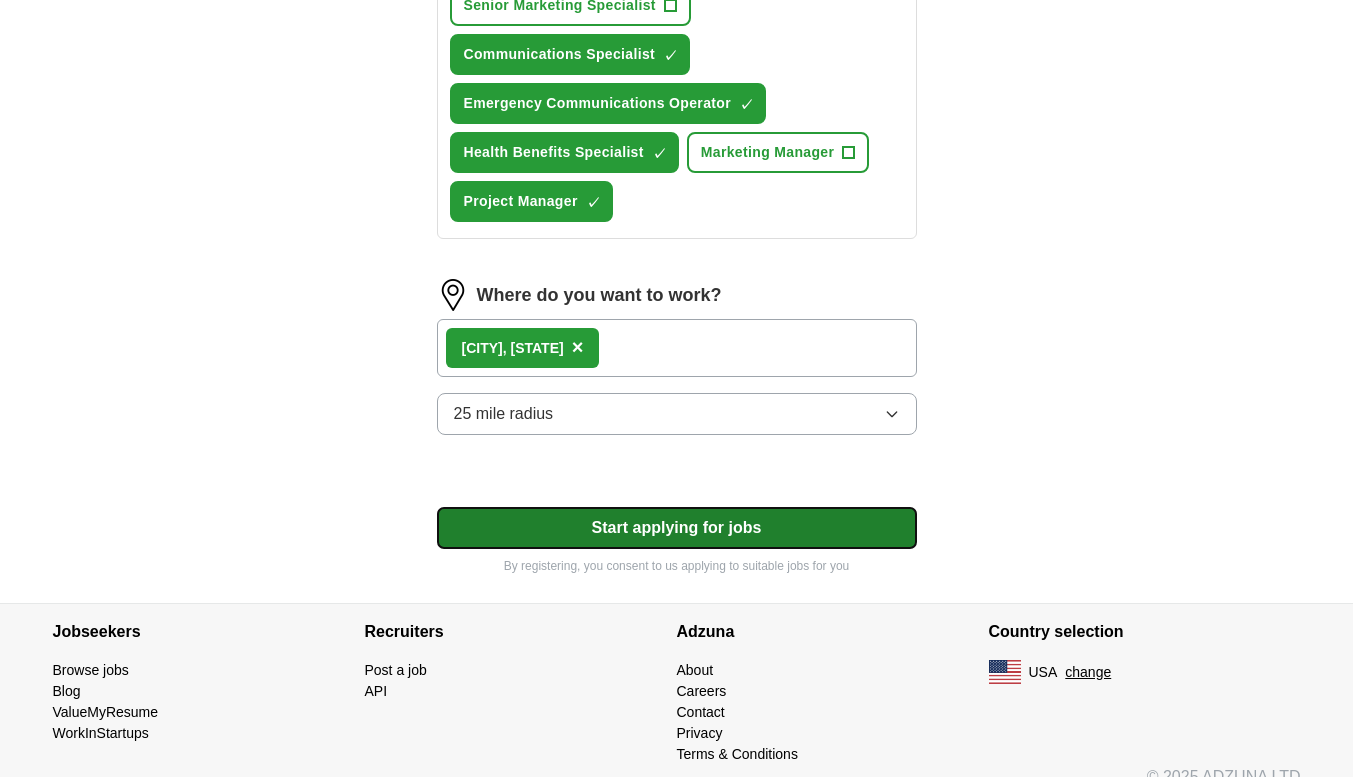 click on "Start applying for jobs" at bounding box center (677, 528) 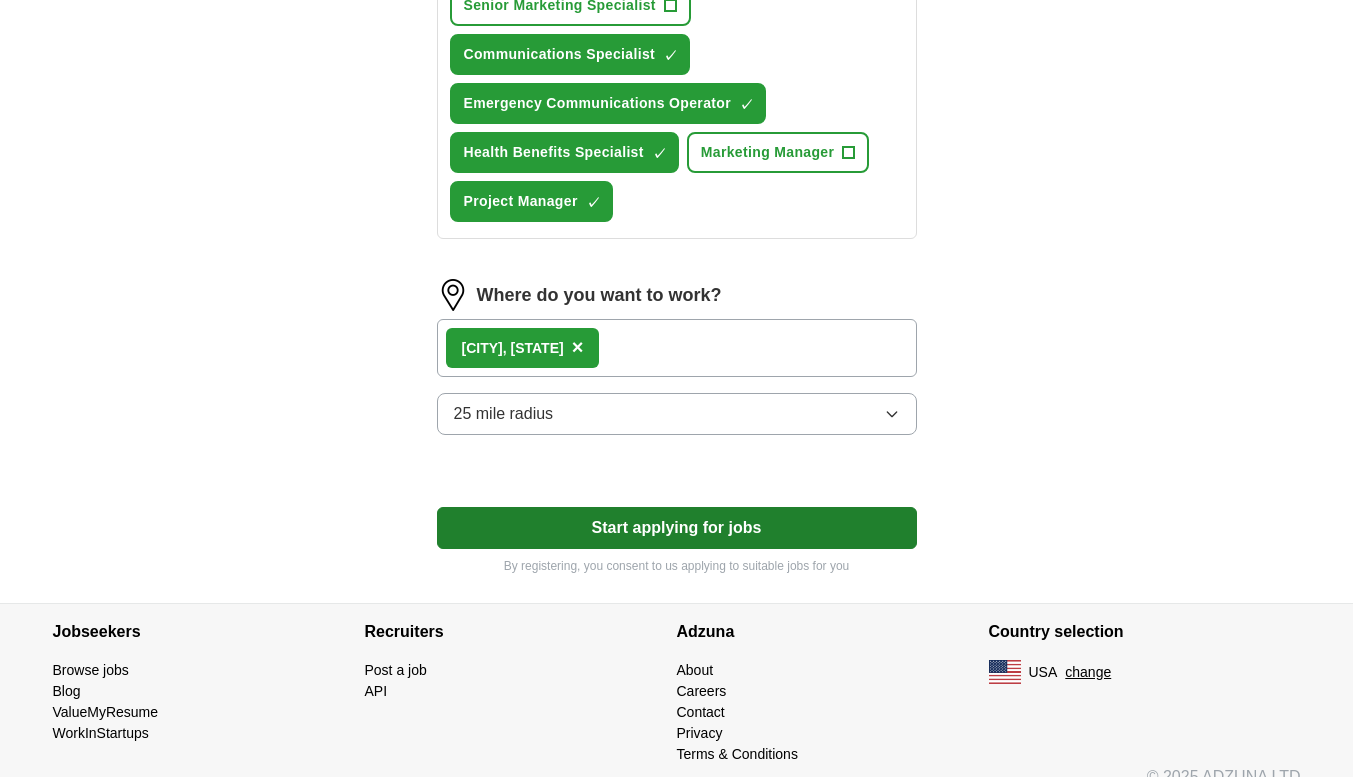 select on "**" 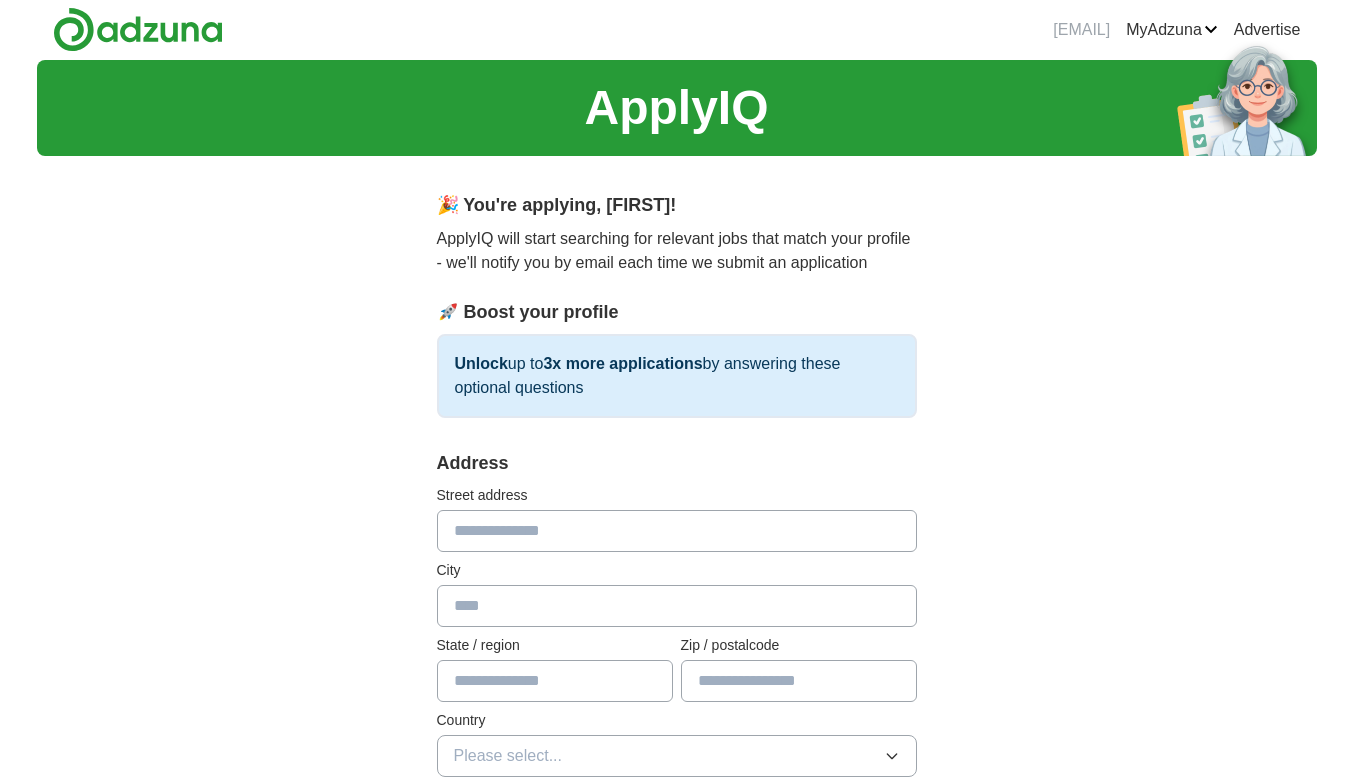 scroll, scrollTop: 0, scrollLeft: 0, axis: both 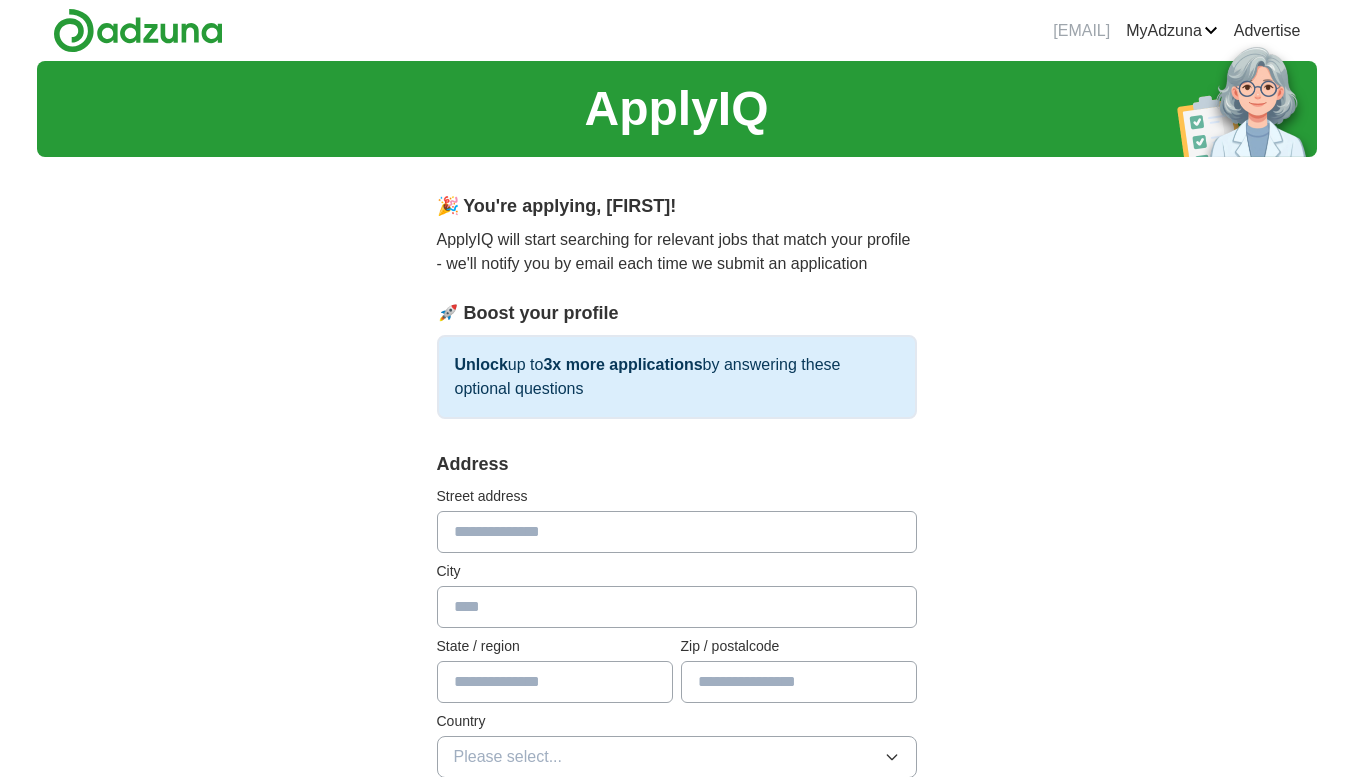 click at bounding box center [677, 532] 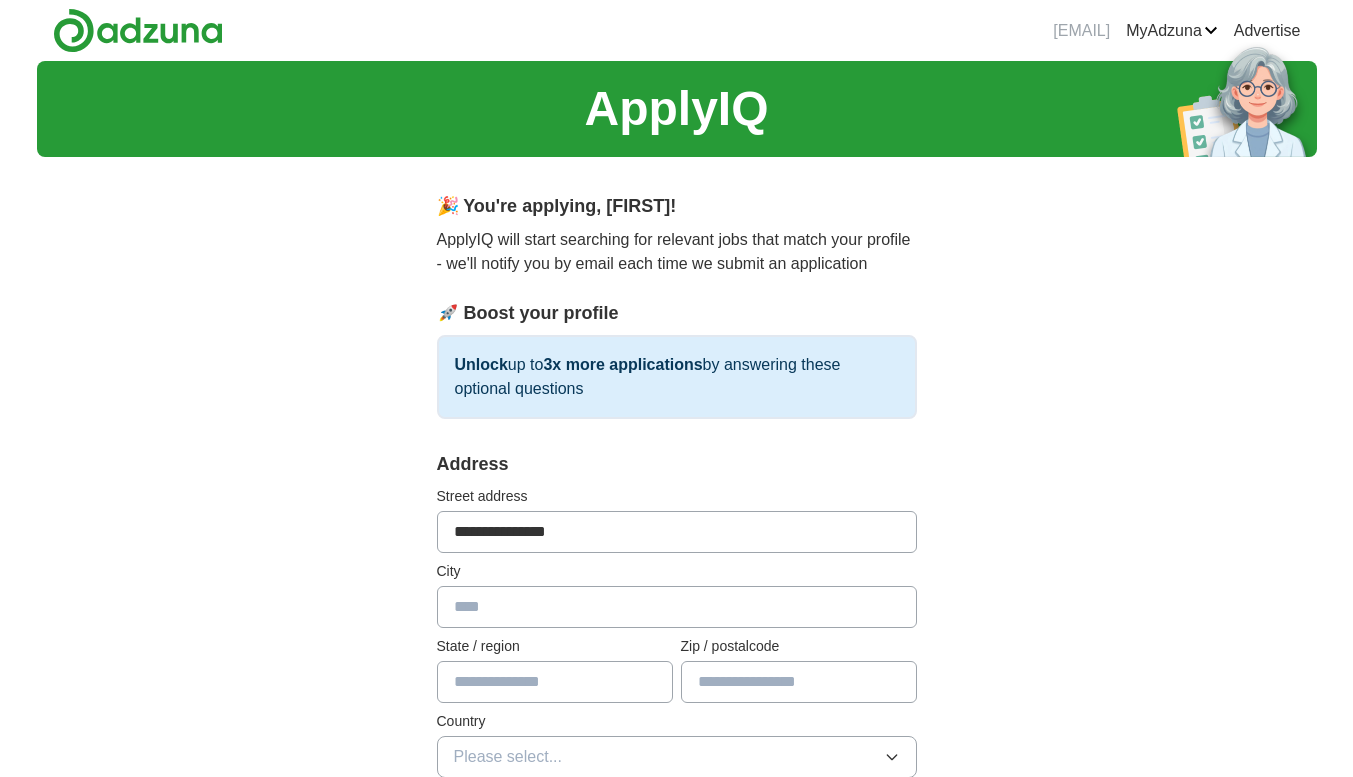 type on "**********" 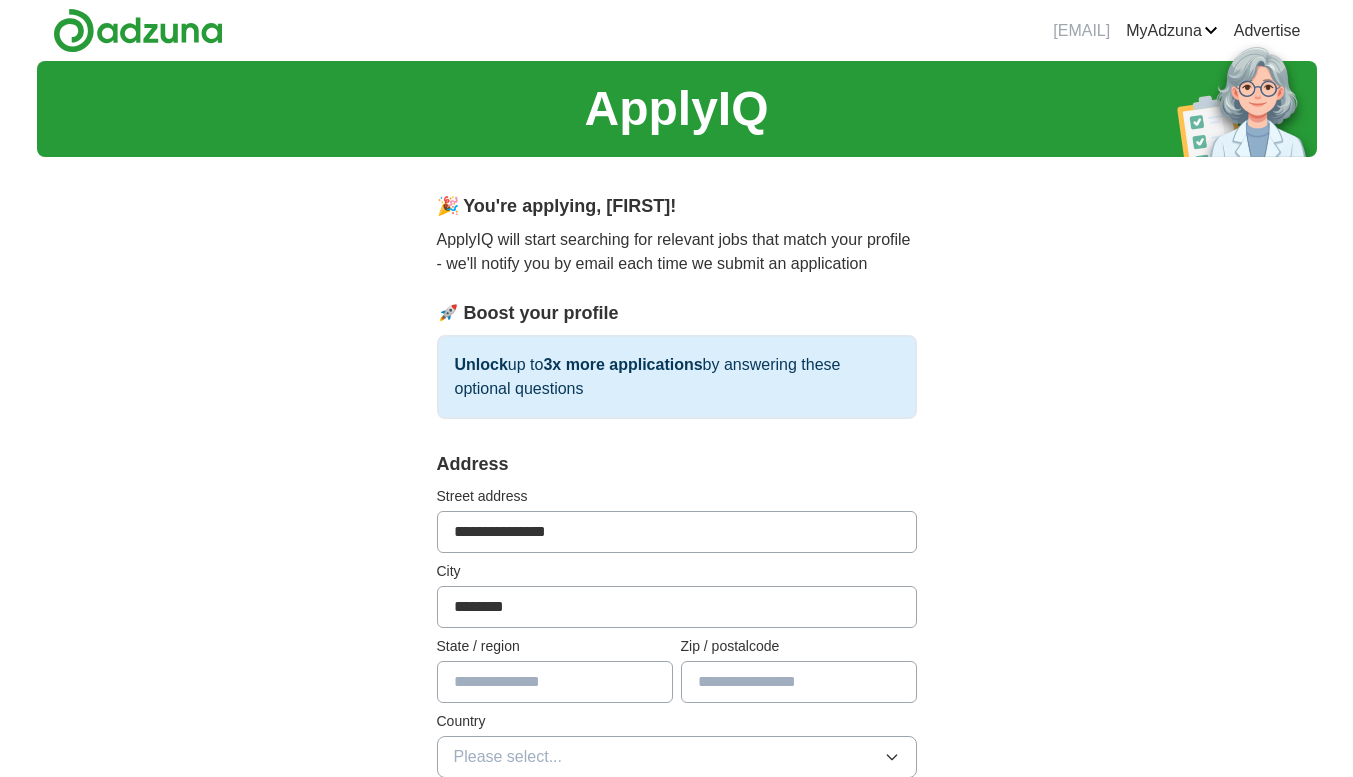type on "********" 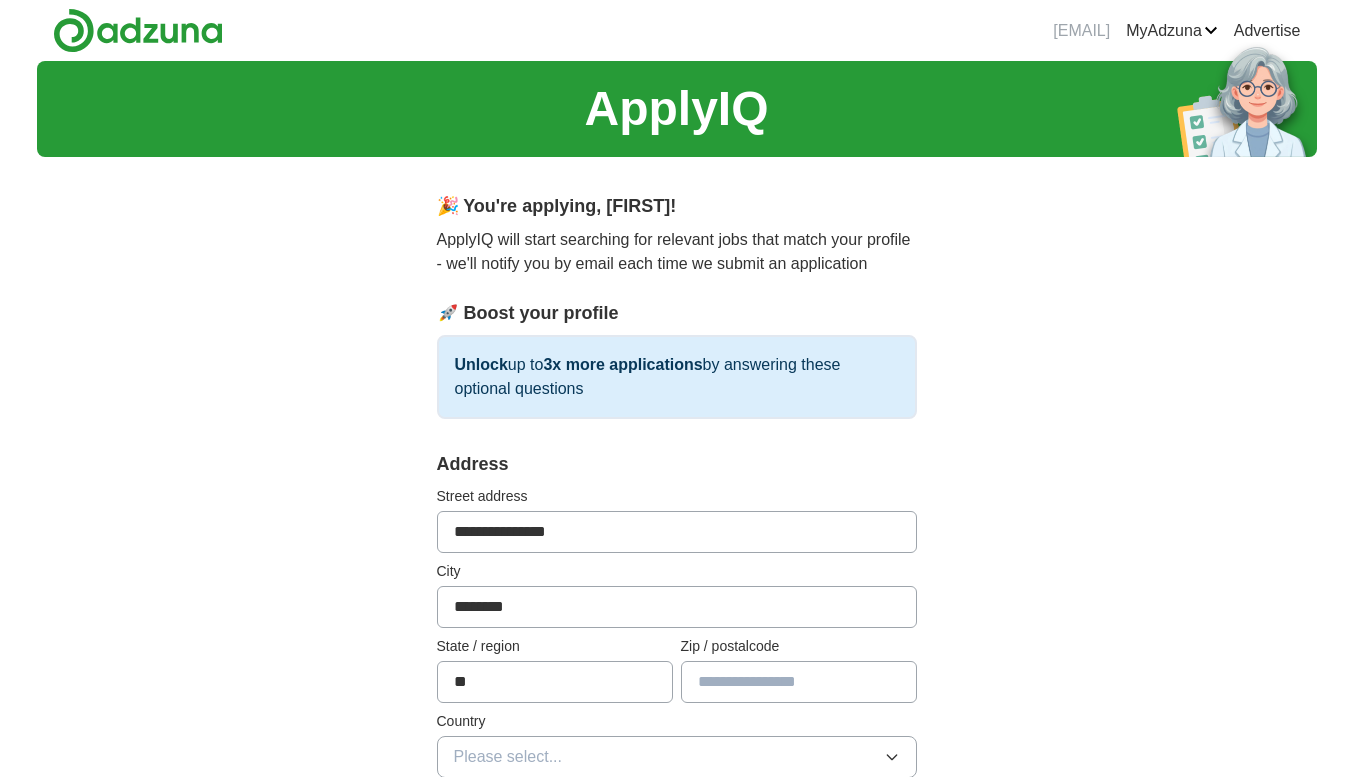 type on "**" 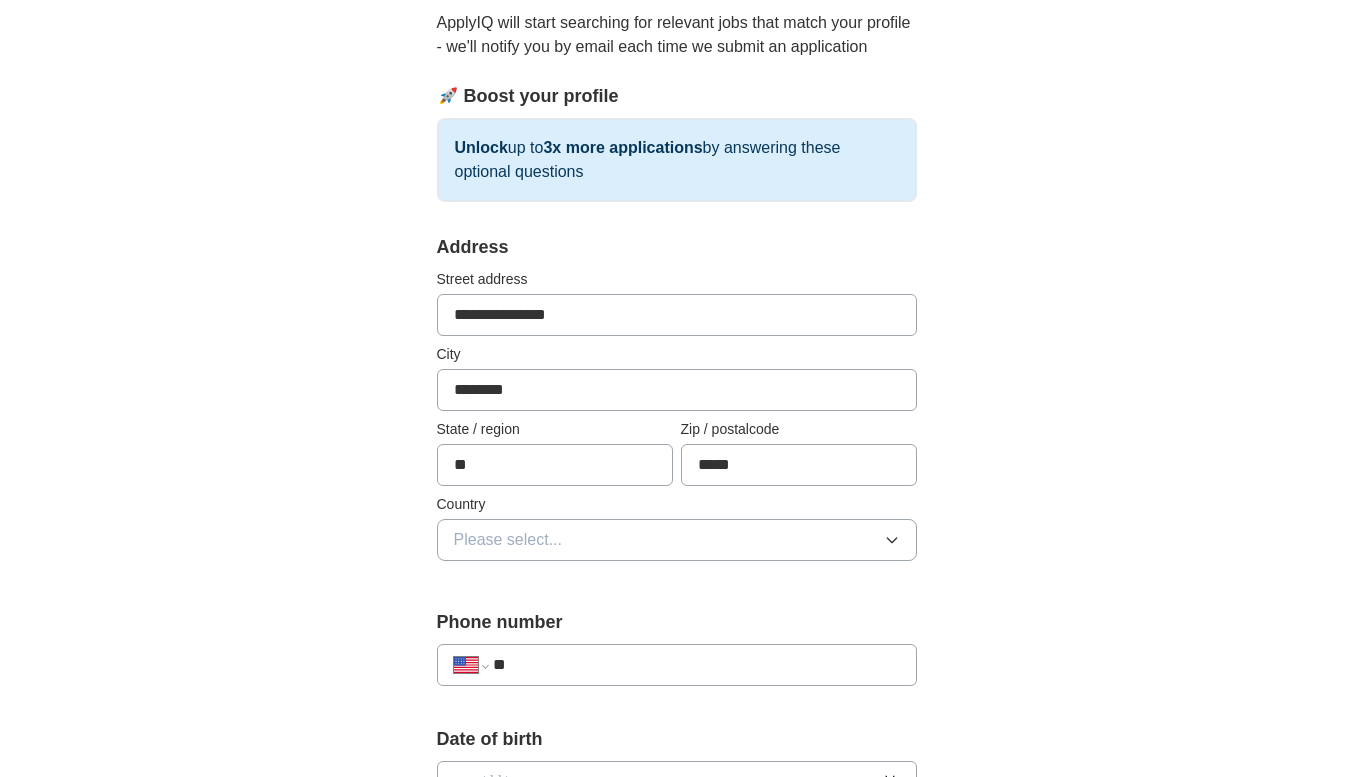 scroll, scrollTop: 219, scrollLeft: 0, axis: vertical 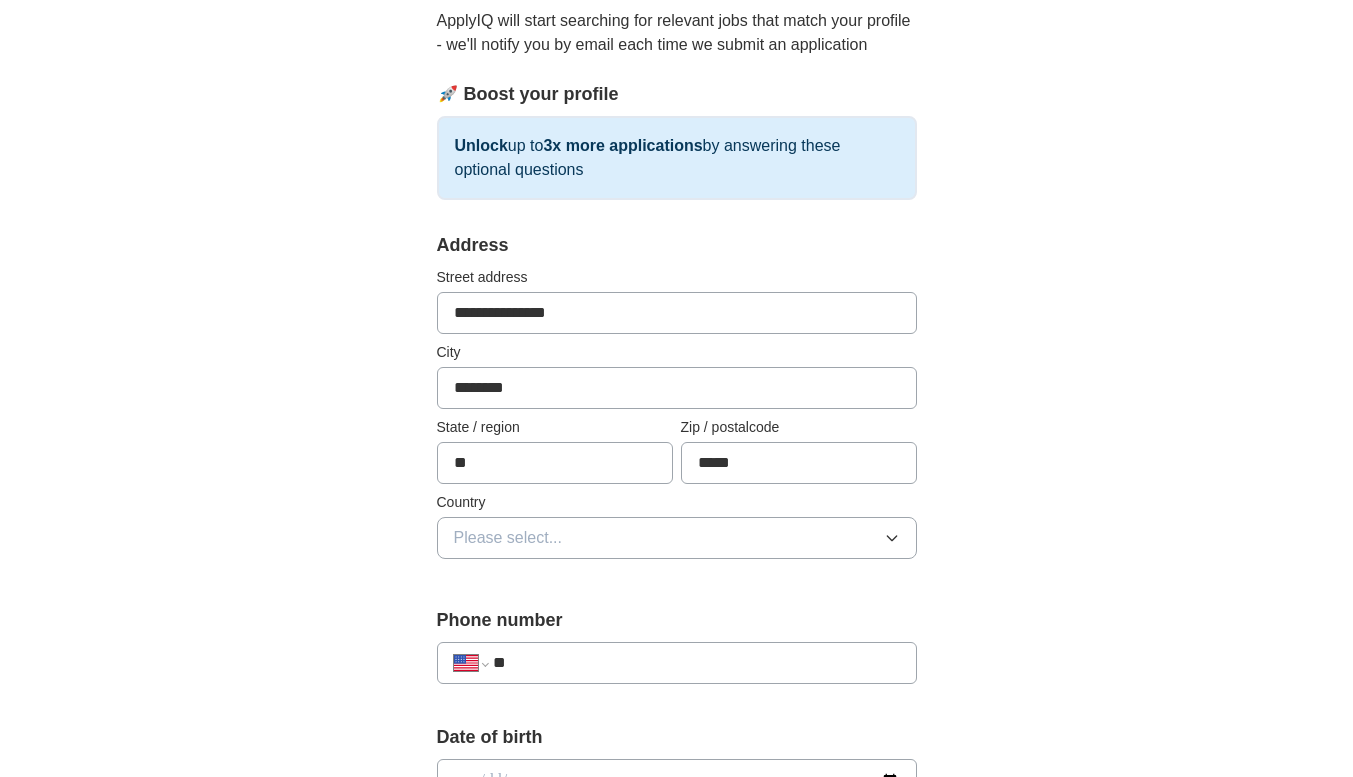 type on "*****" 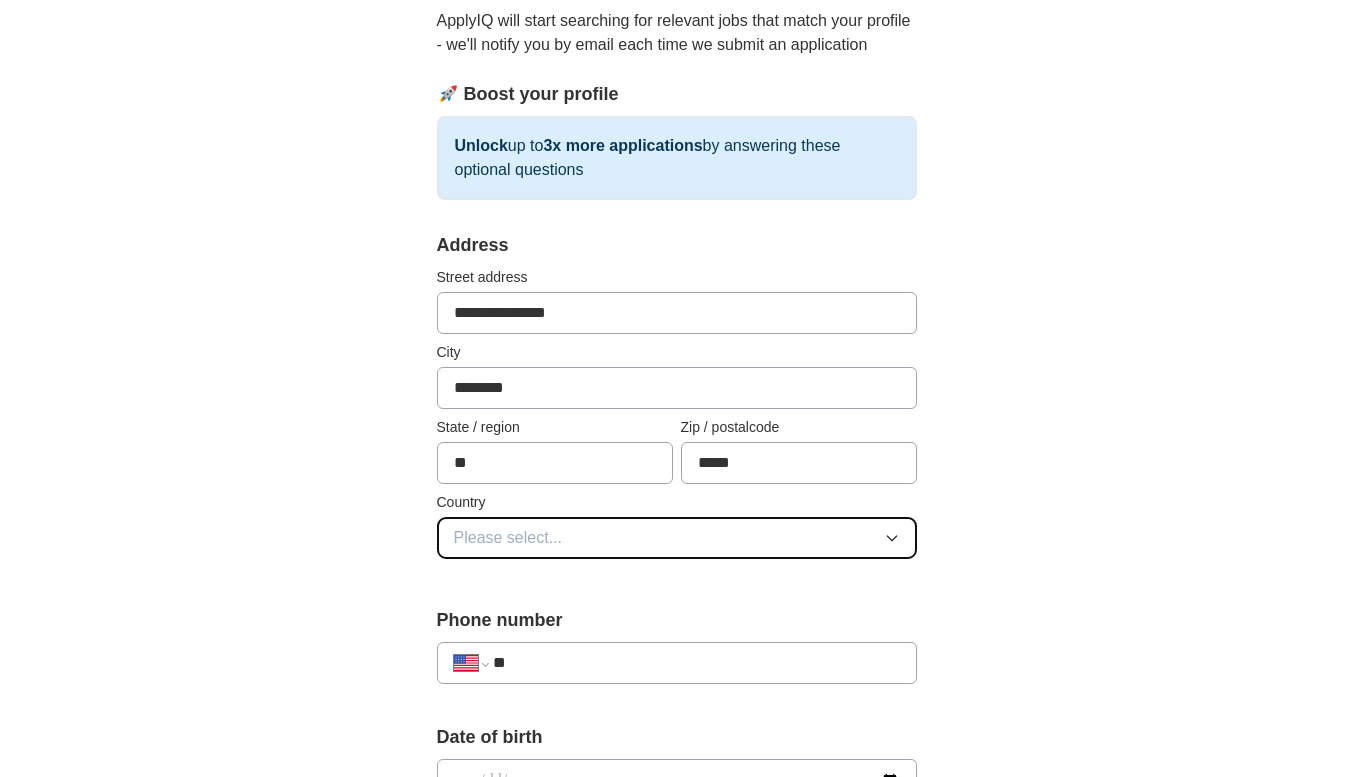 click on "Please select..." at bounding box center (677, 538) 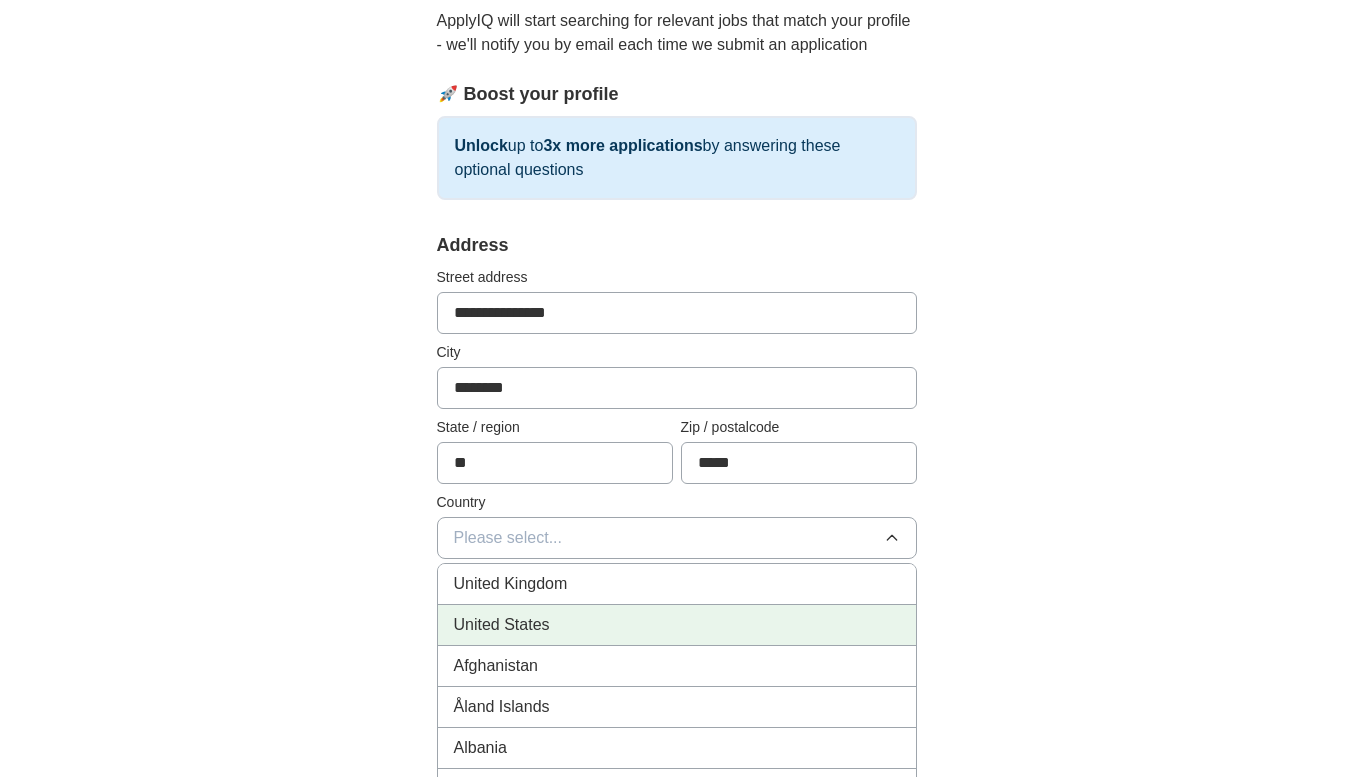 click on "United States" at bounding box center [677, 625] 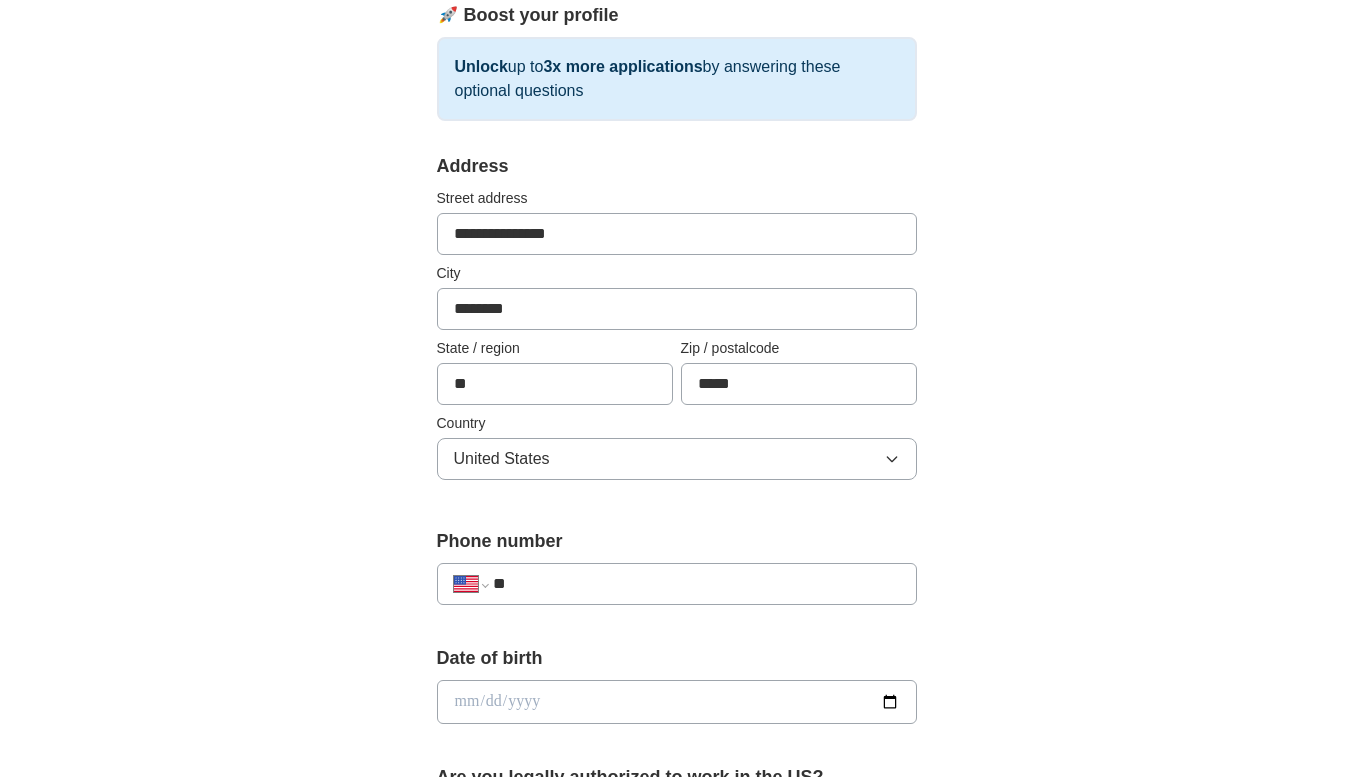 scroll, scrollTop: 301, scrollLeft: 0, axis: vertical 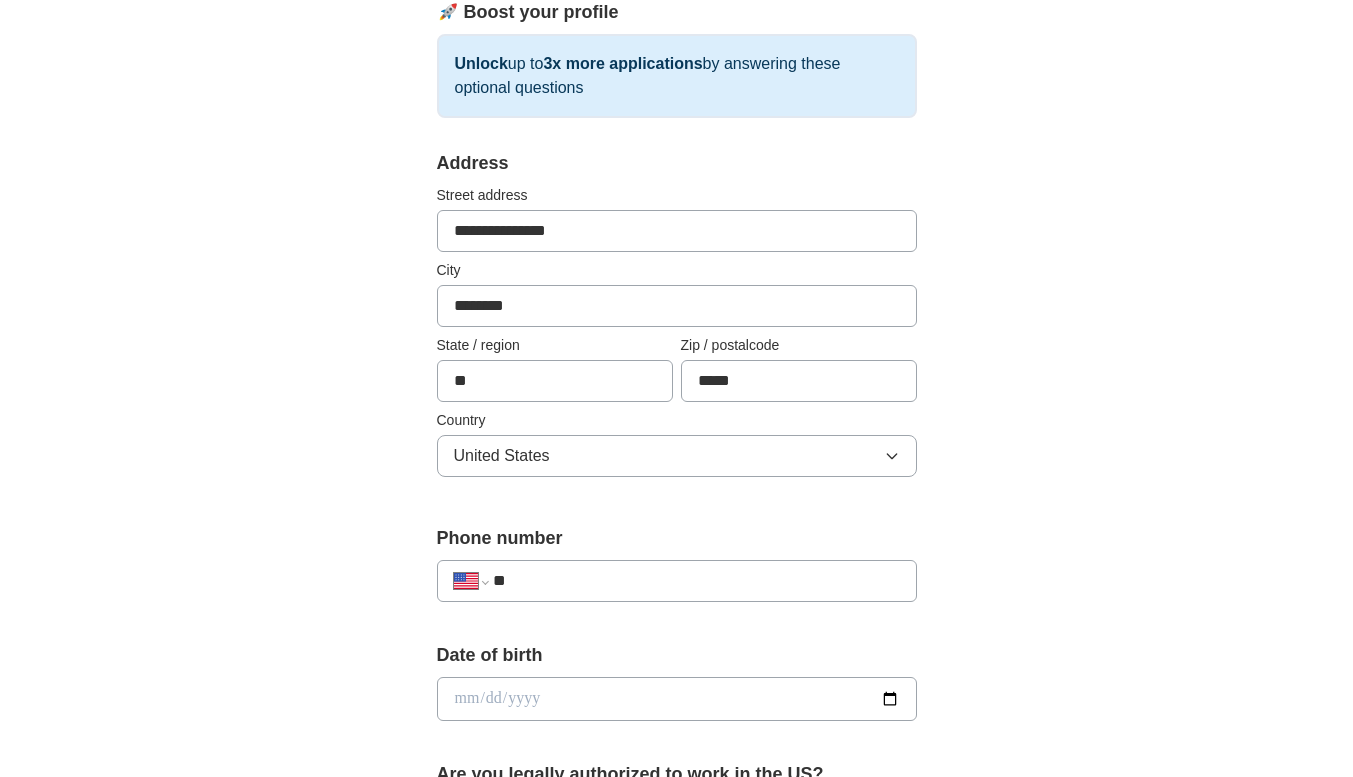 click on "**" at bounding box center [696, 581] 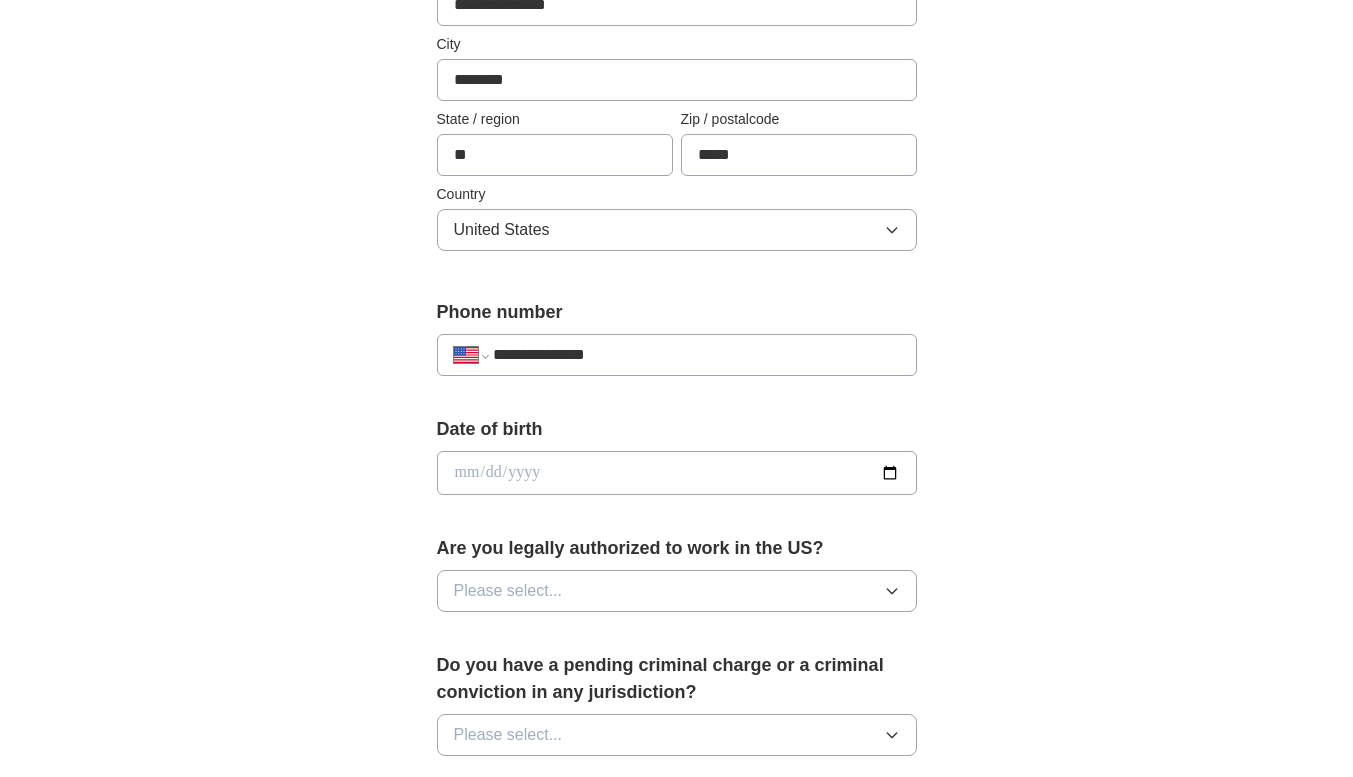 scroll, scrollTop: 531, scrollLeft: 0, axis: vertical 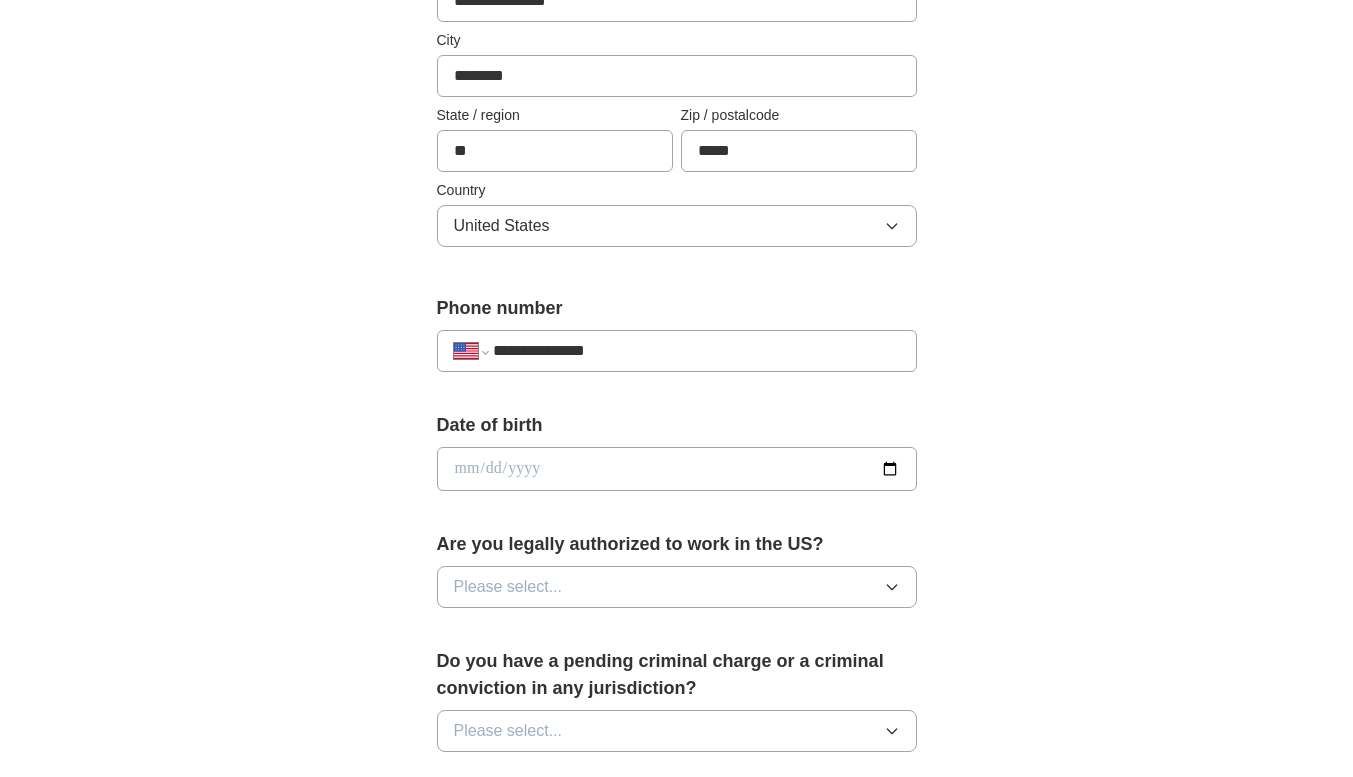 type on "**********" 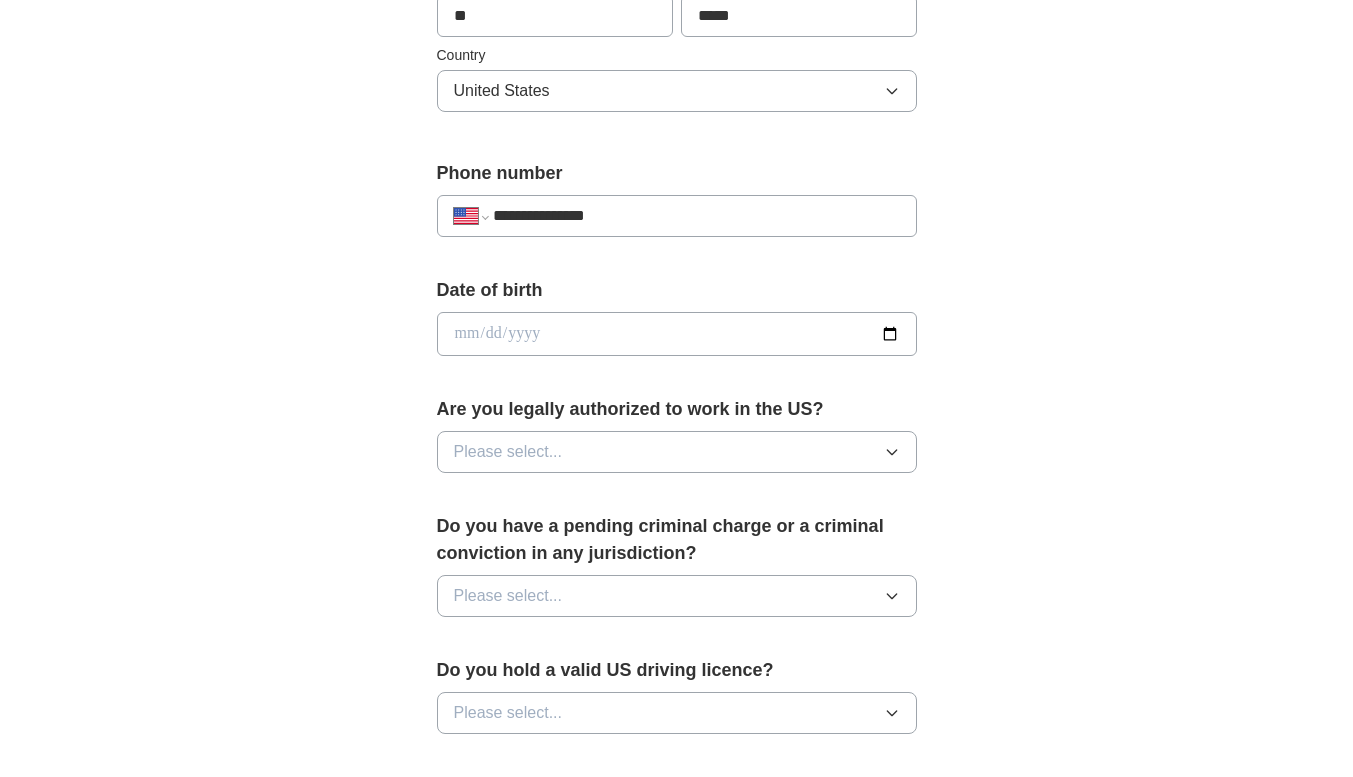 scroll, scrollTop: 667, scrollLeft: 0, axis: vertical 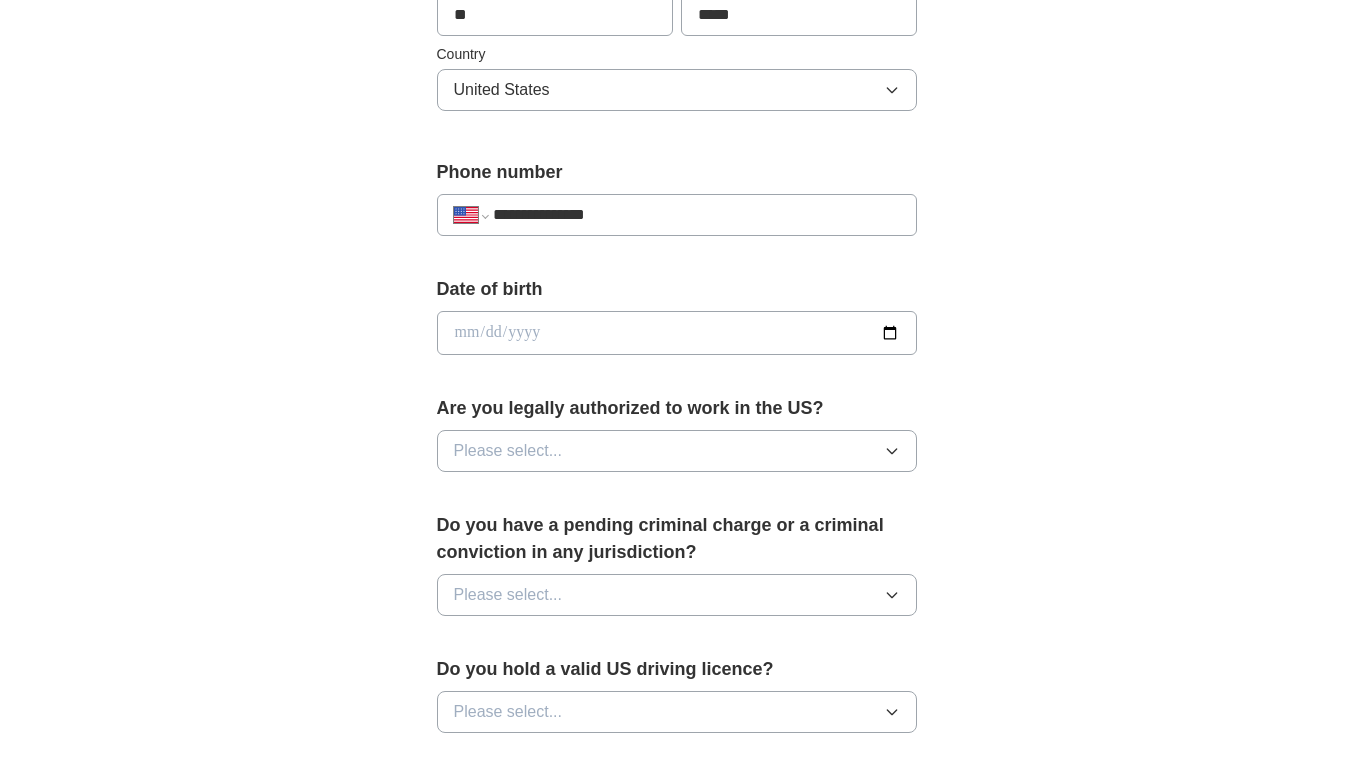 click at bounding box center [677, 333] 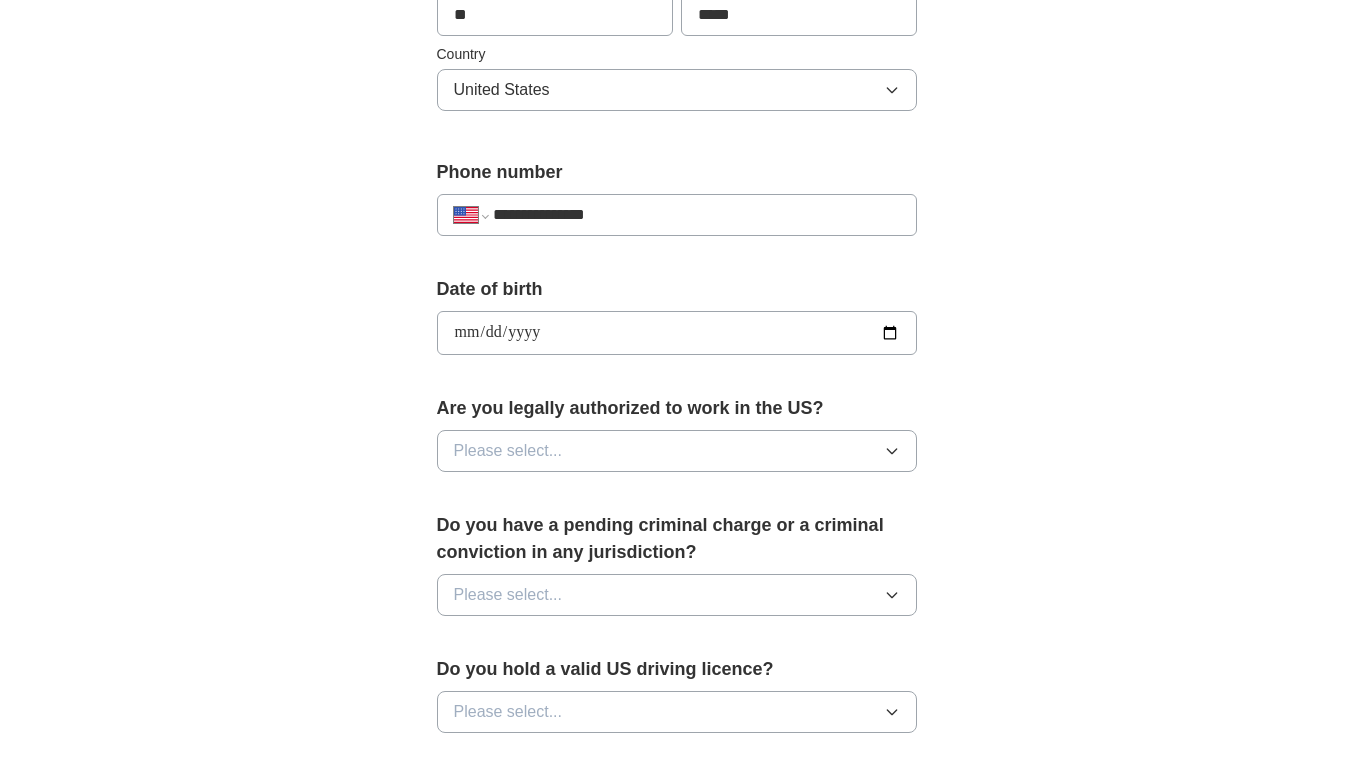 type on "**********" 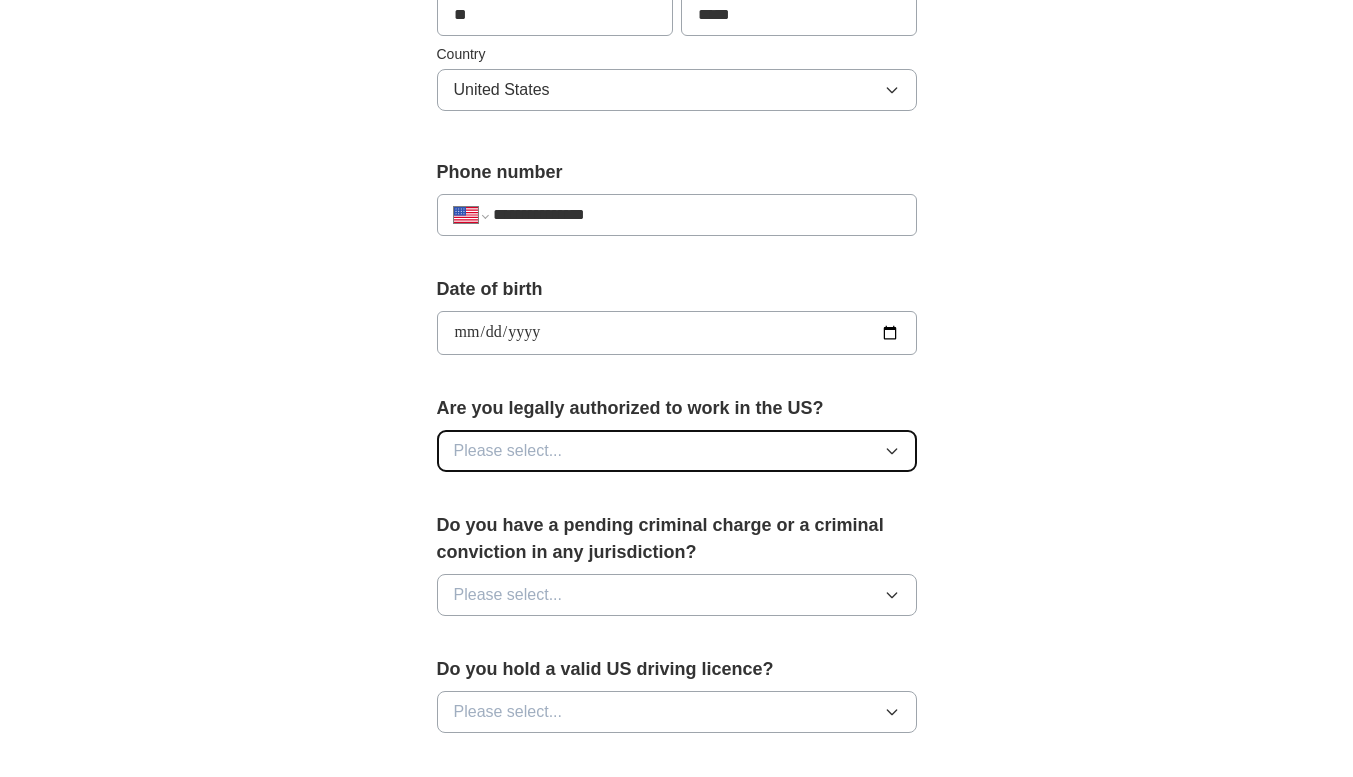 click on "Please select..." at bounding box center (677, 451) 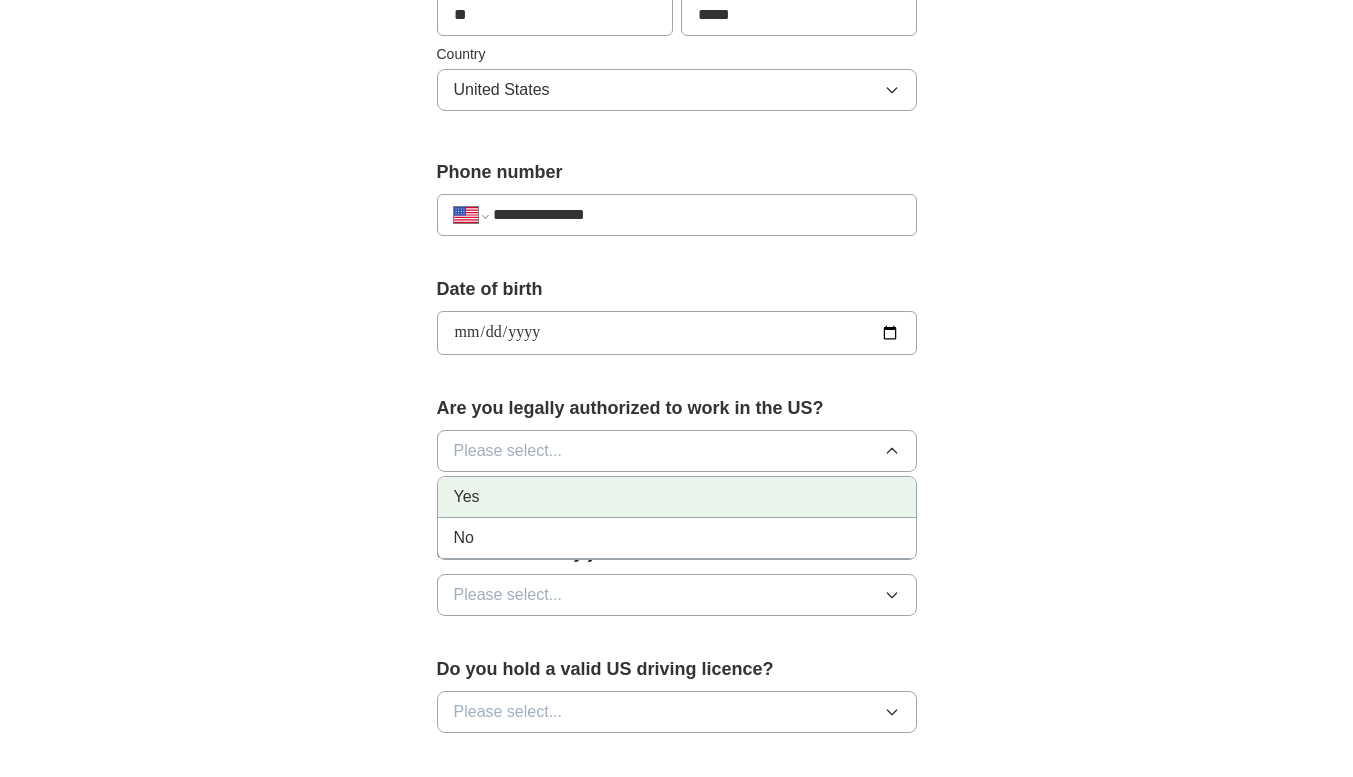 click on "Yes" at bounding box center [677, 497] 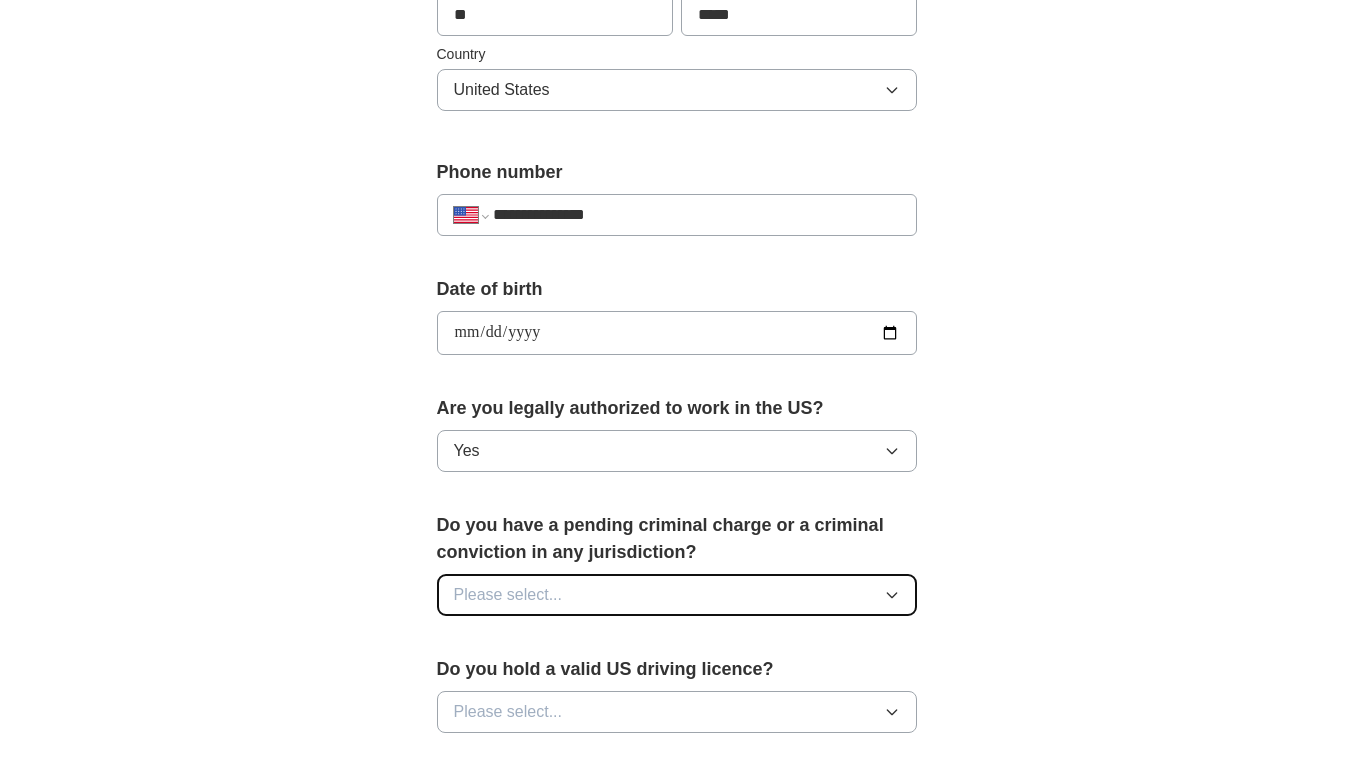 click on "Please select..." at bounding box center (677, 595) 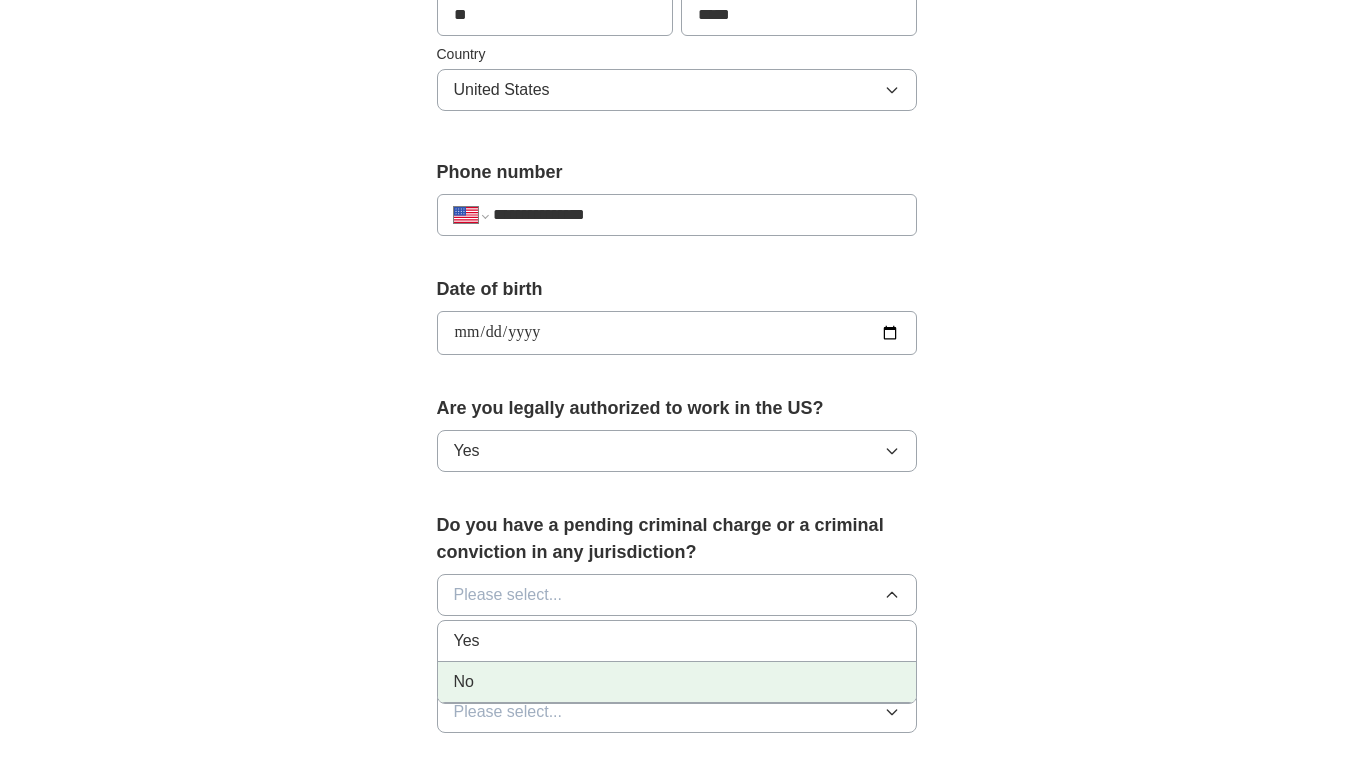 click on "No" at bounding box center (677, 682) 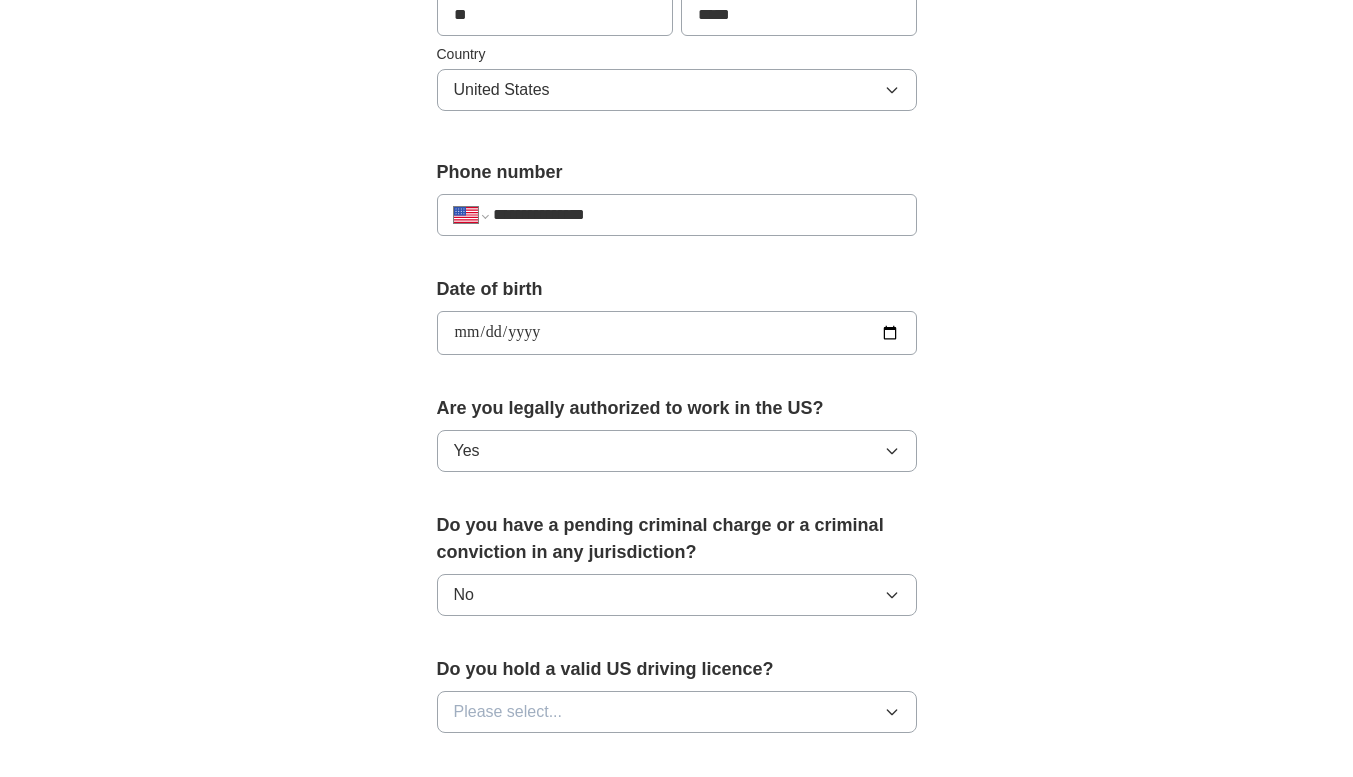 click on "**********" at bounding box center (677, 474) 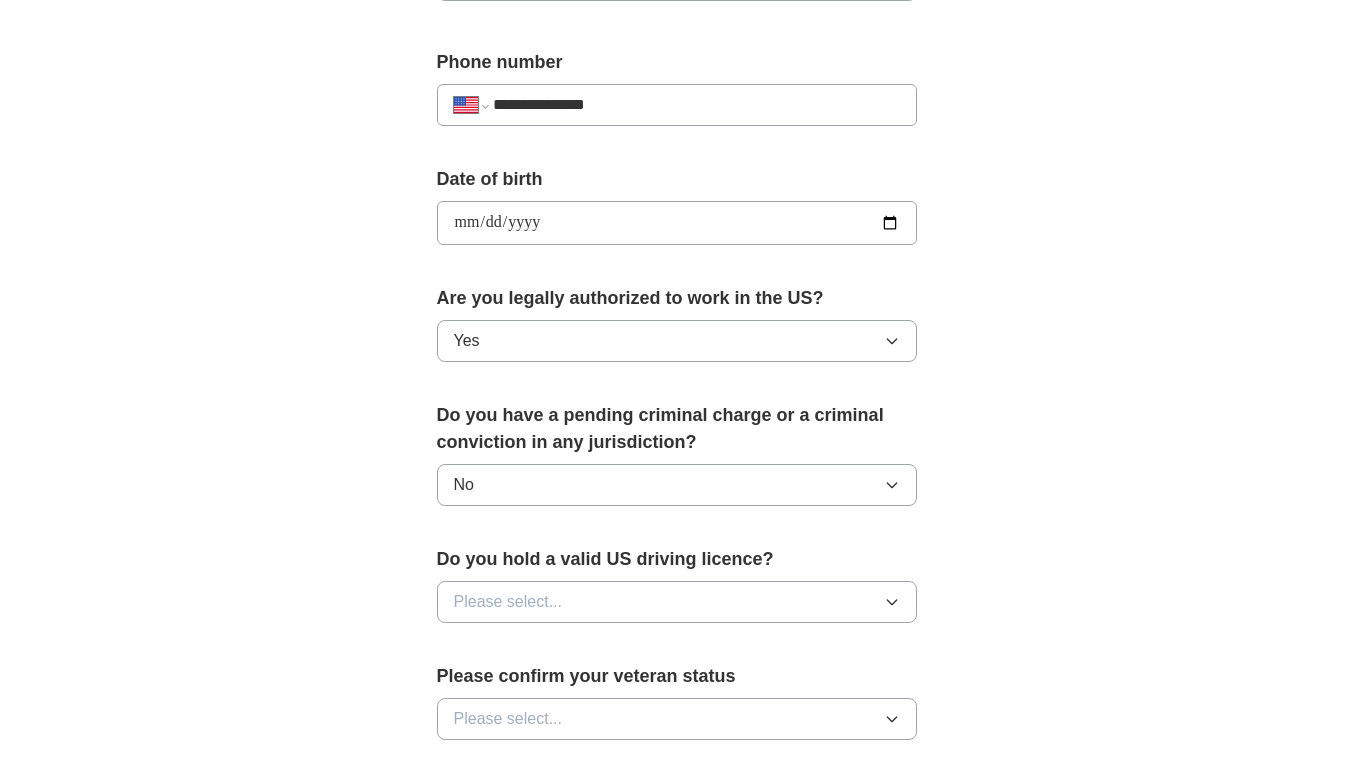 scroll, scrollTop: 778, scrollLeft: 0, axis: vertical 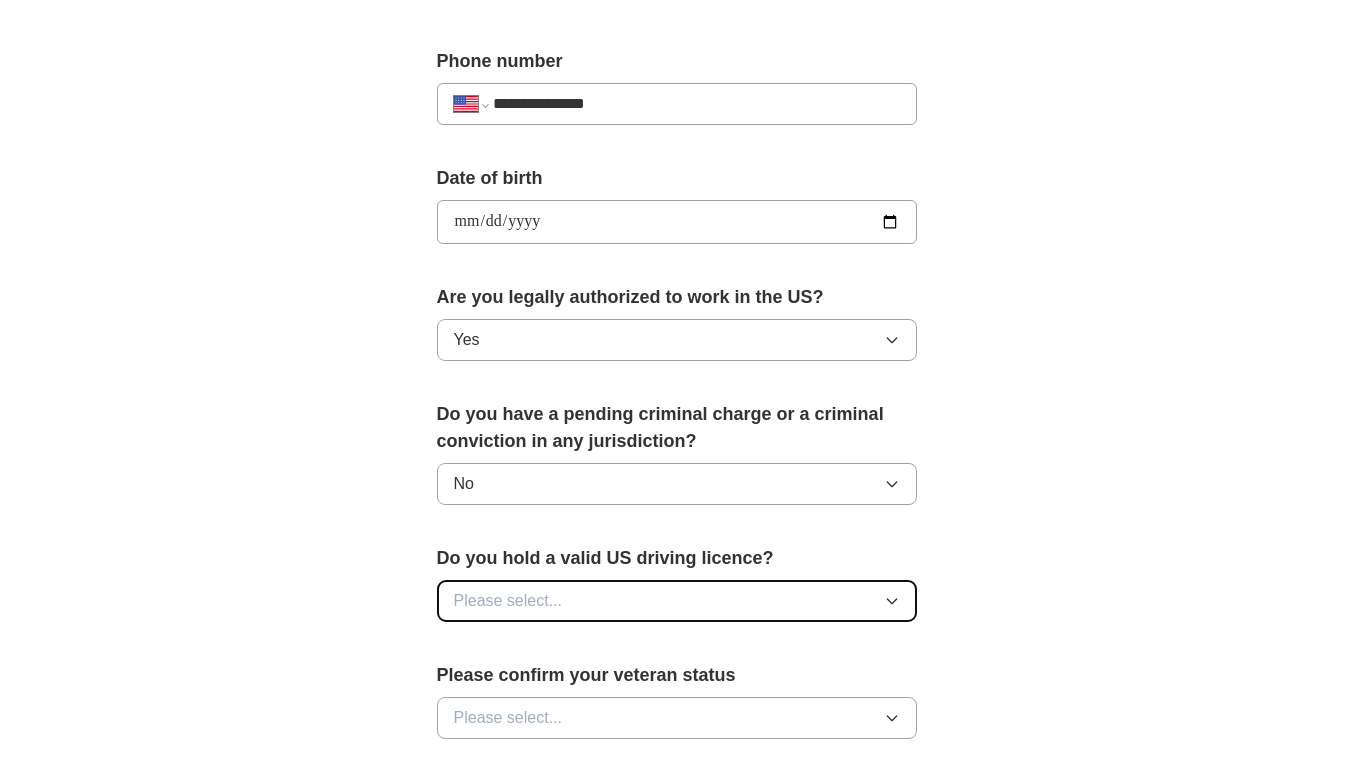 click on "Please select..." at bounding box center (677, 601) 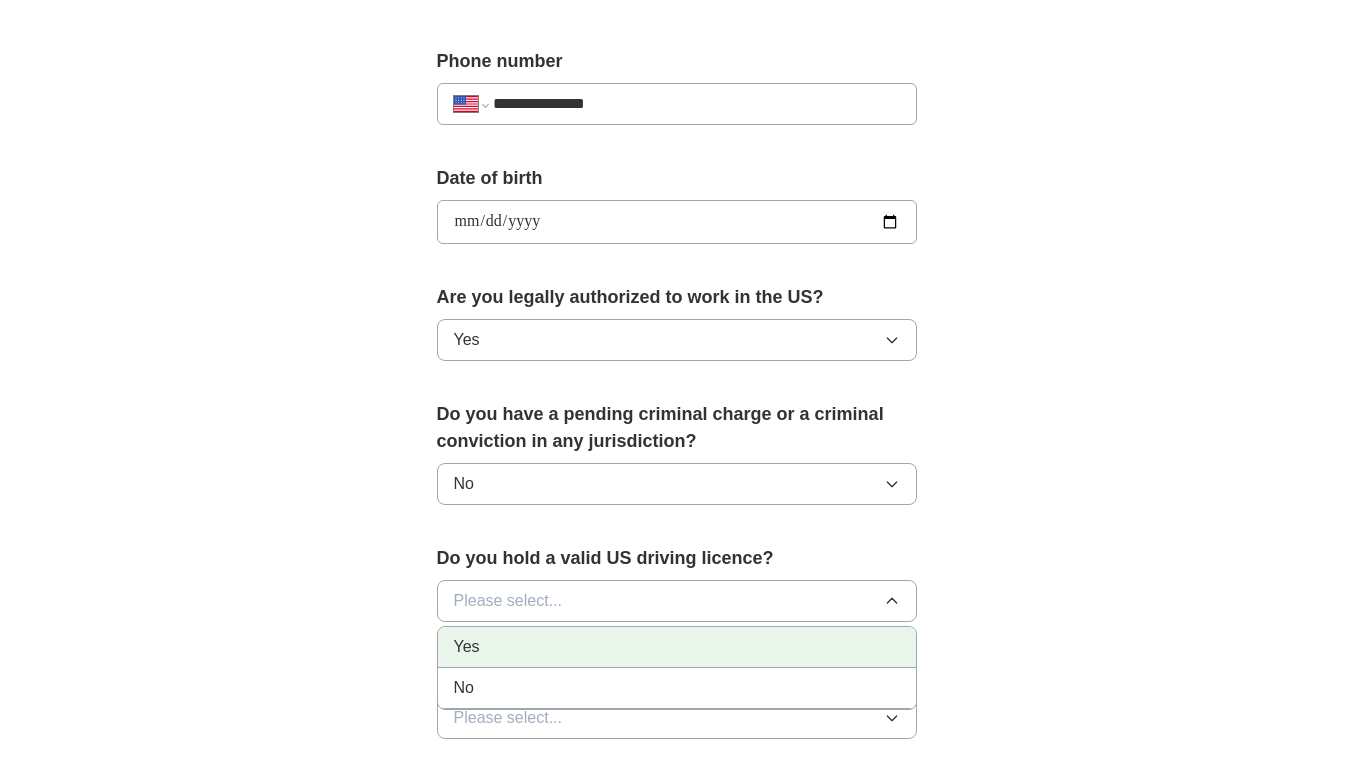 click on "Yes" at bounding box center [677, 647] 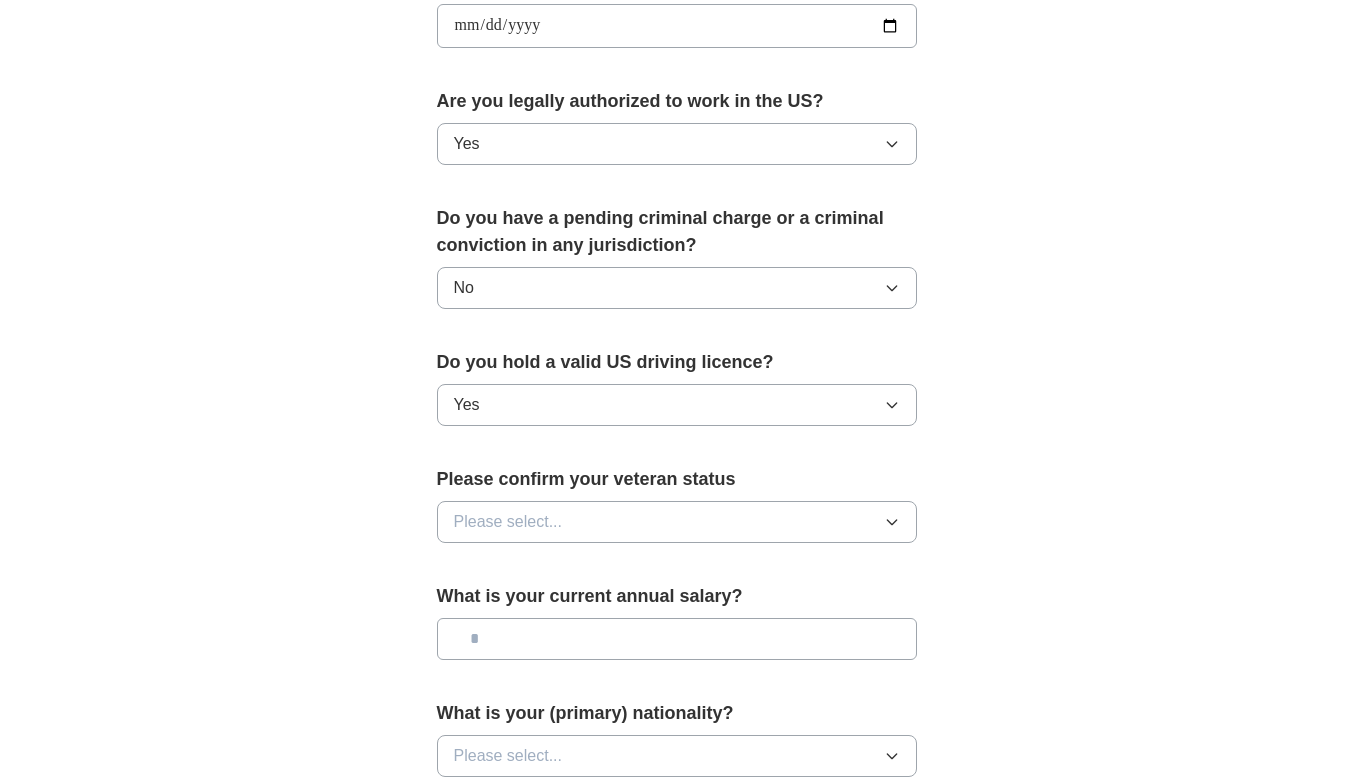 scroll, scrollTop: 975, scrollLeft: 0, axis: vertical 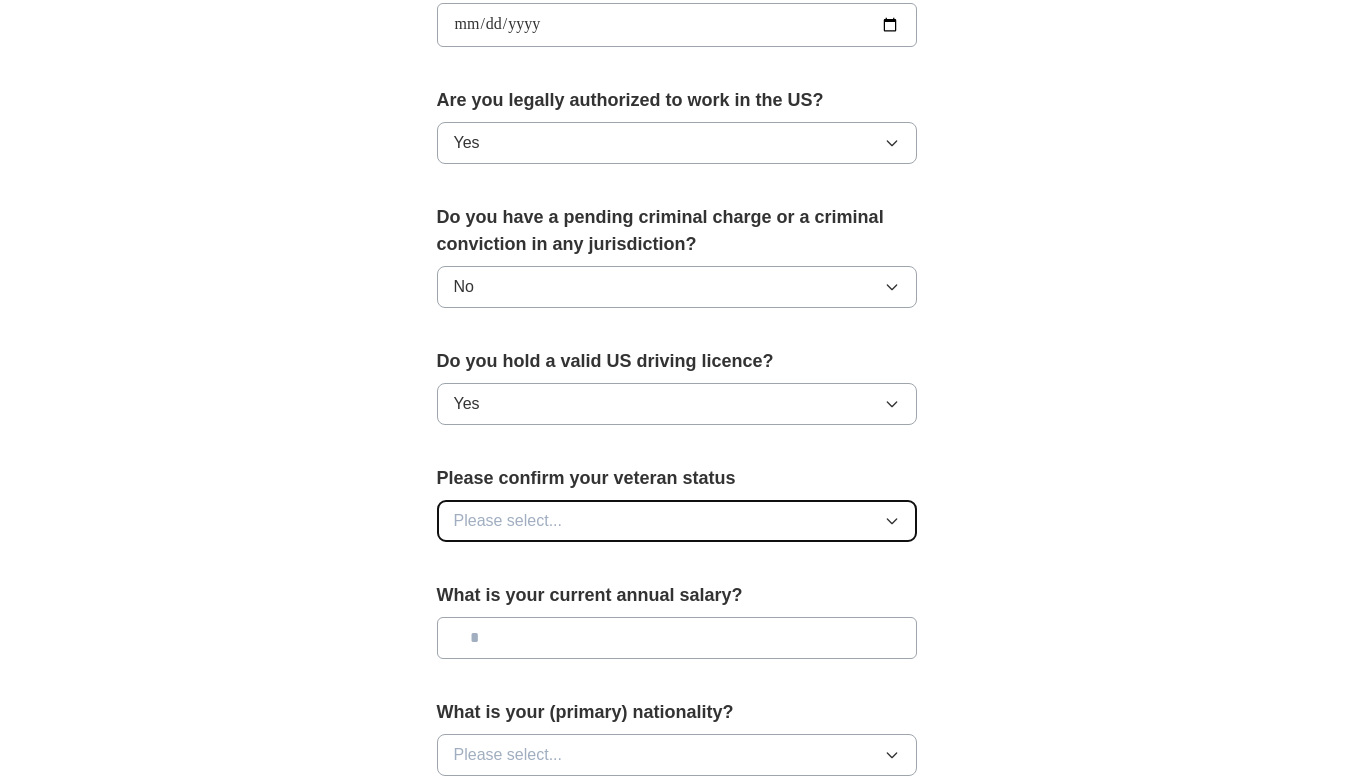 click on "Please select..." at bounding box center (677, 521) 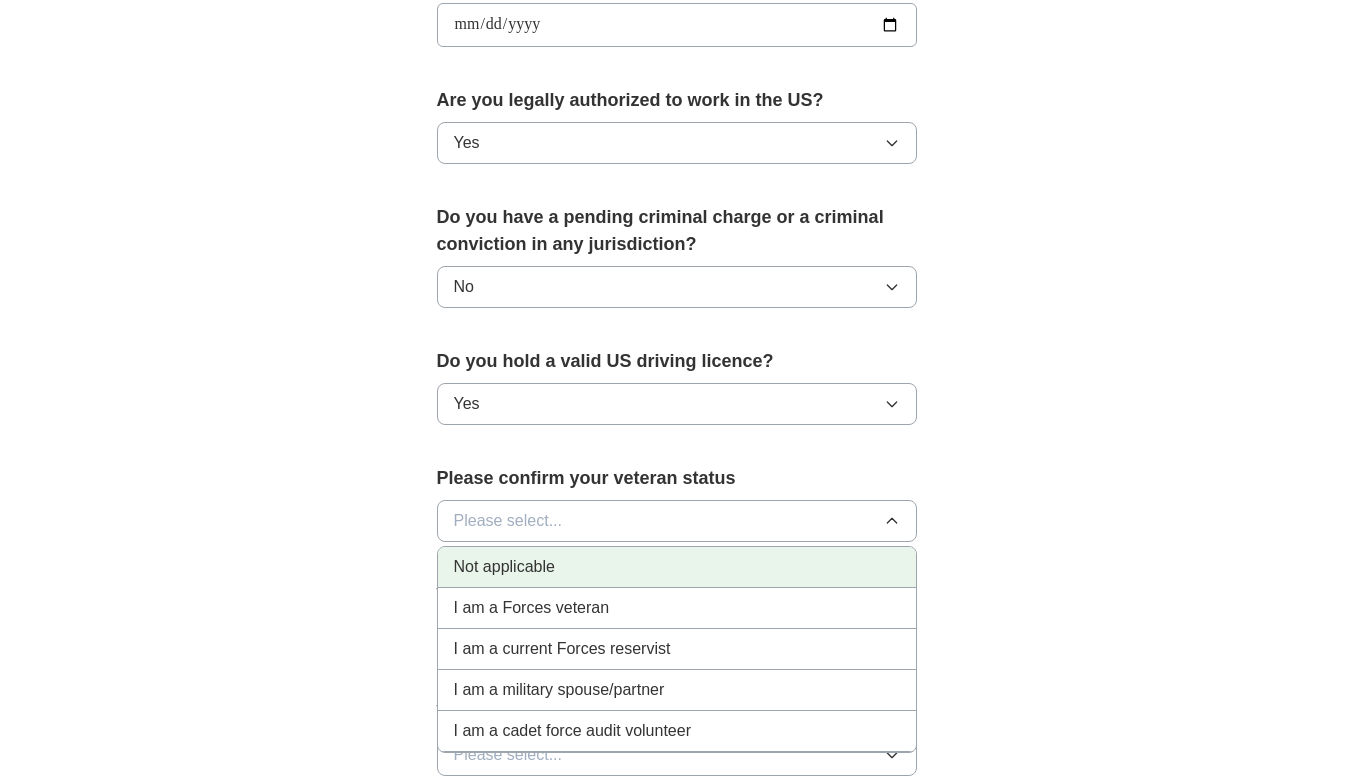 click on "Not applicable" at bounding box center [504, 567] 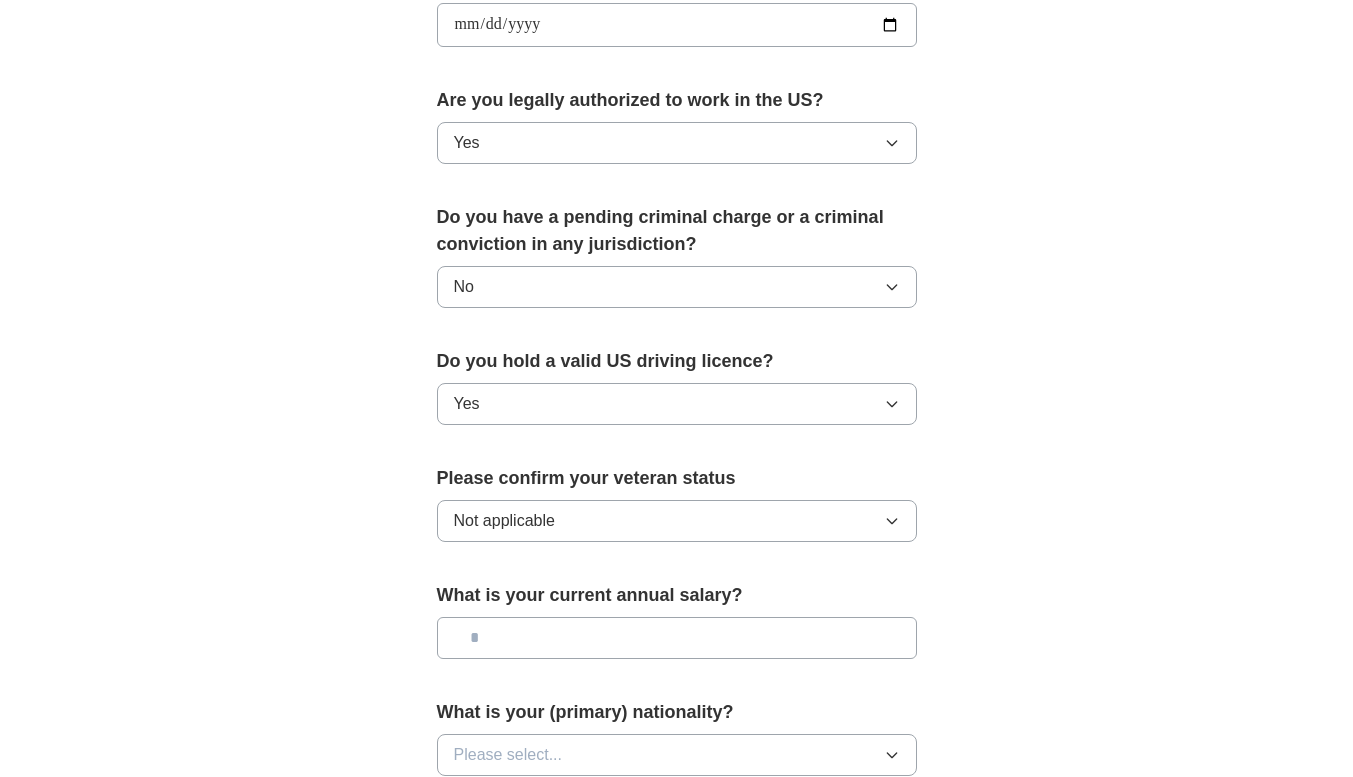 click on "**********" at bounding box center [677, -19] 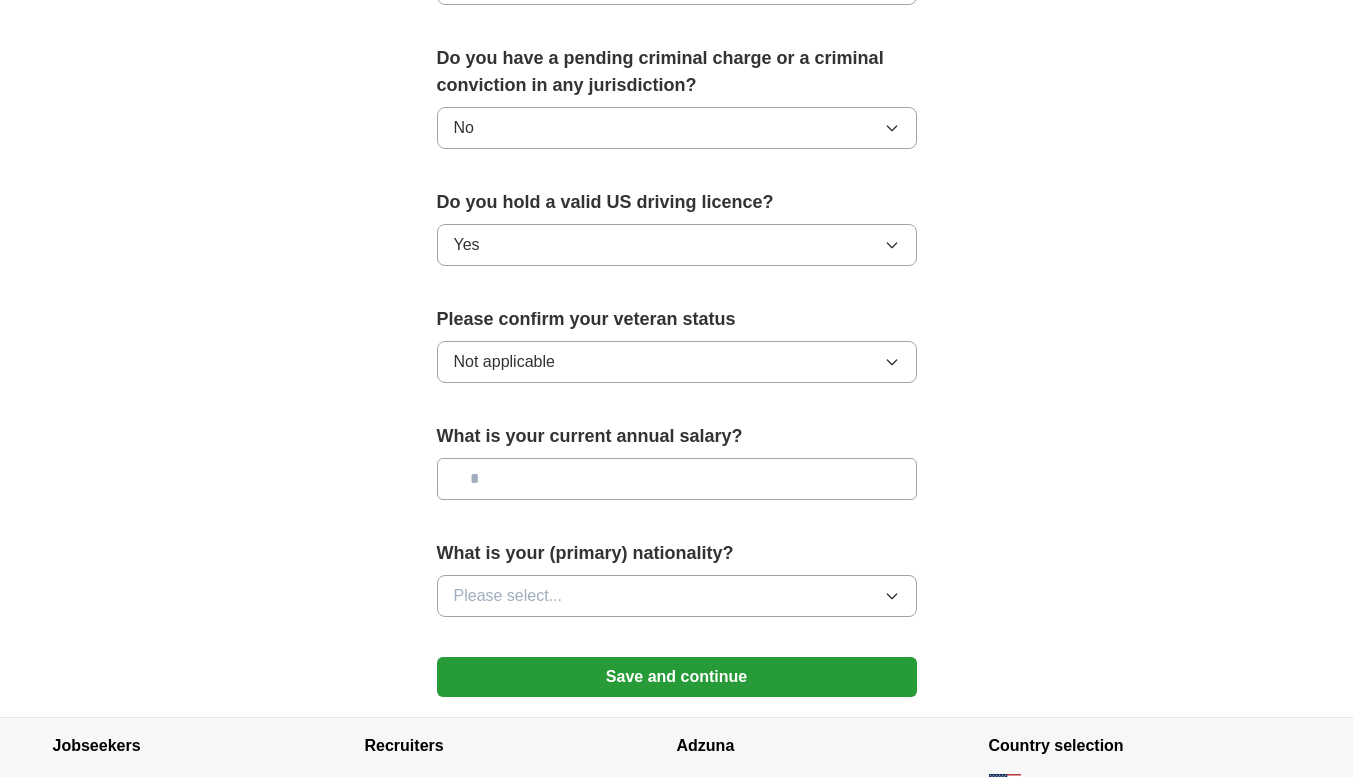 scroll, scrollTop: 1135, scrollLeft: 0, axis: vertical 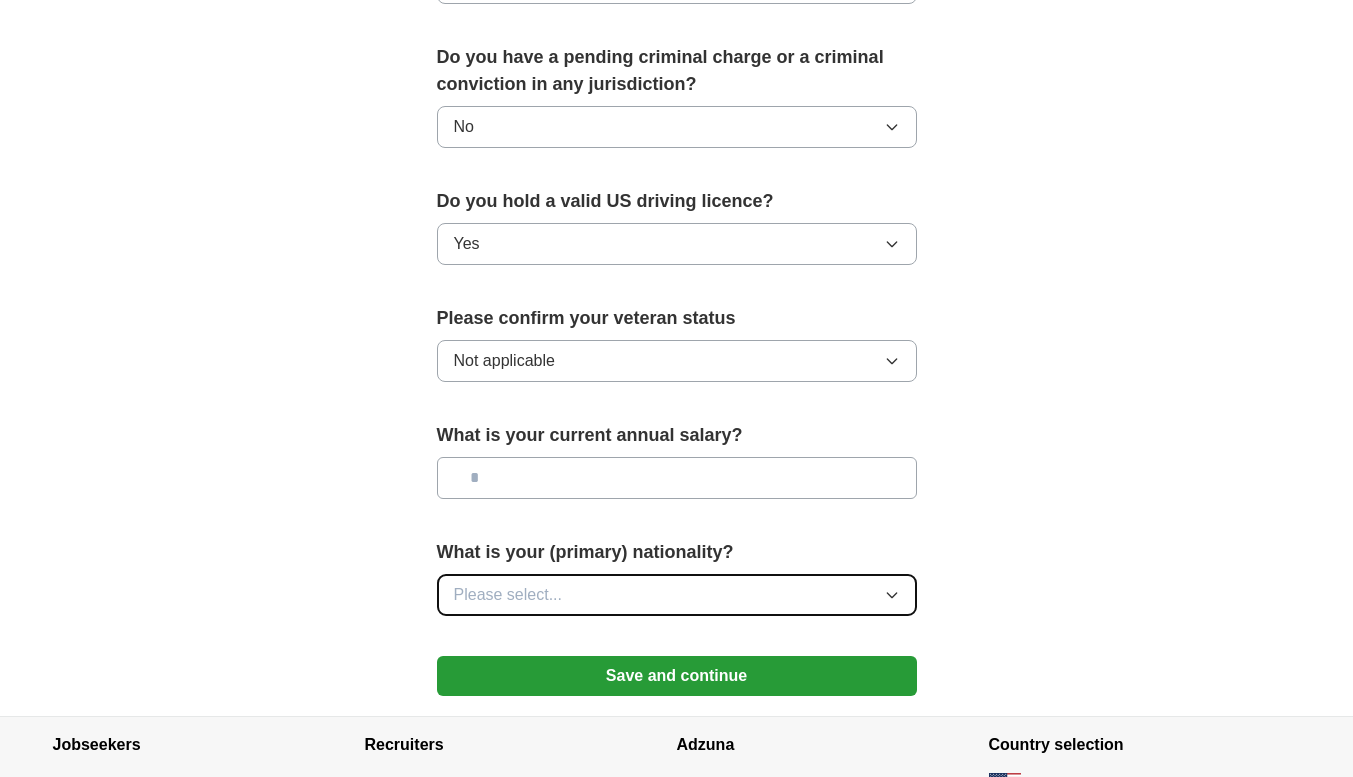 click on "Please select..." at bounding box center [677, 595] 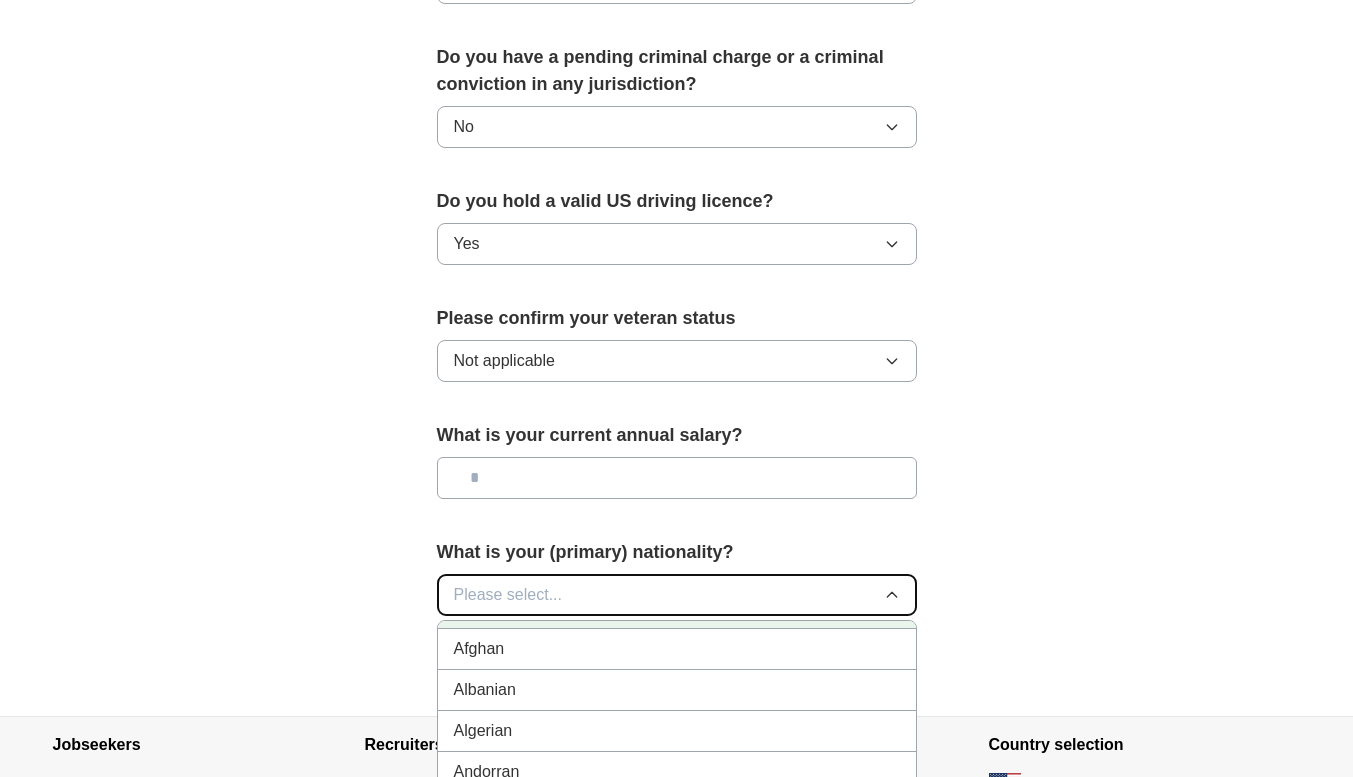 scroll, scrollTop: 33, scrollLeft: 0, axis: vertical 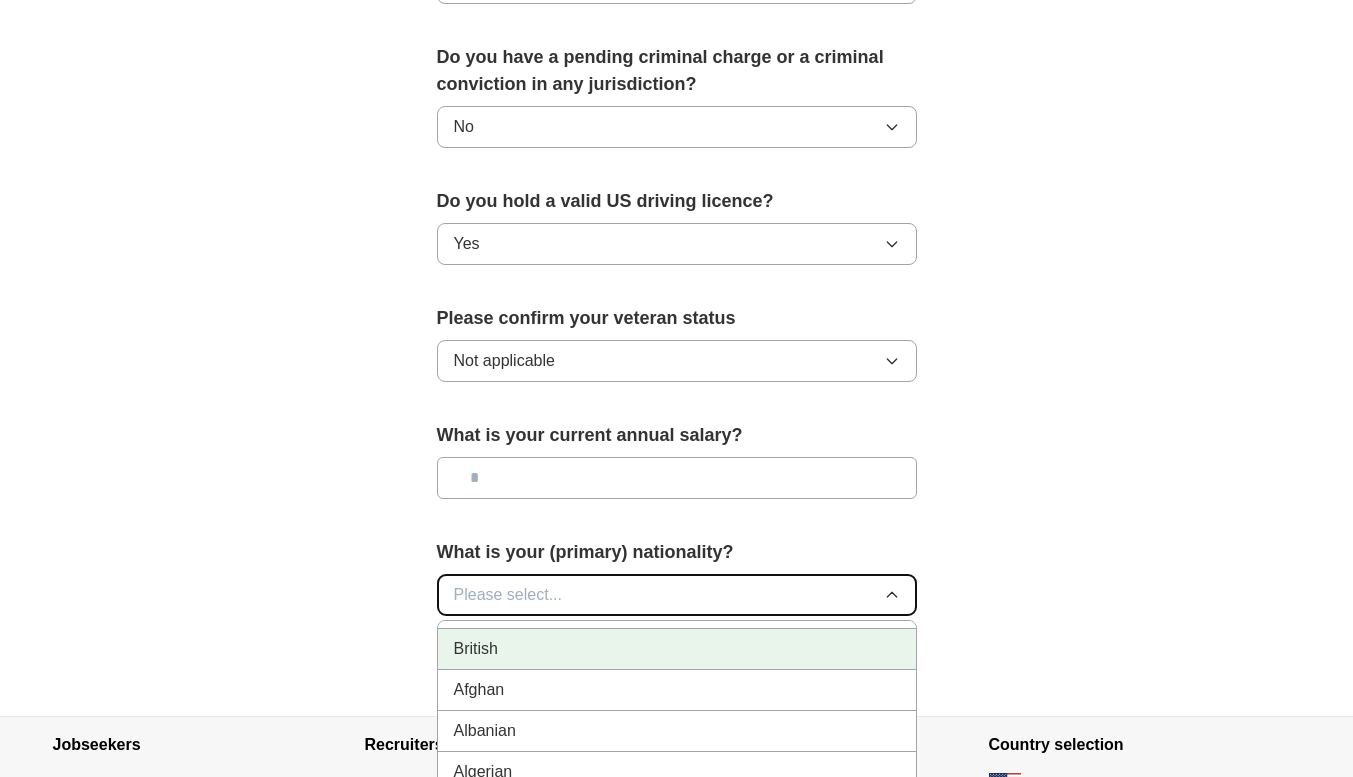 type 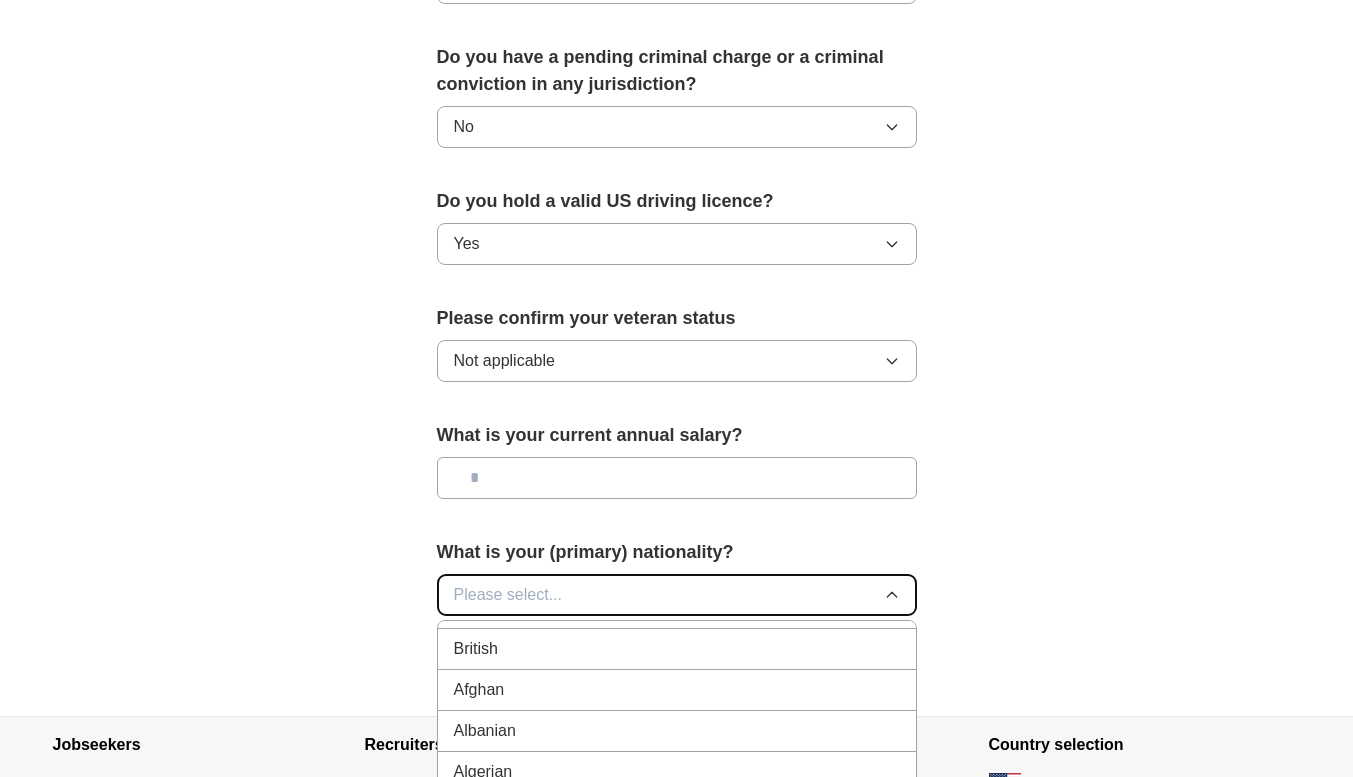 click on "Please select..." at bounding box center (677, 595) 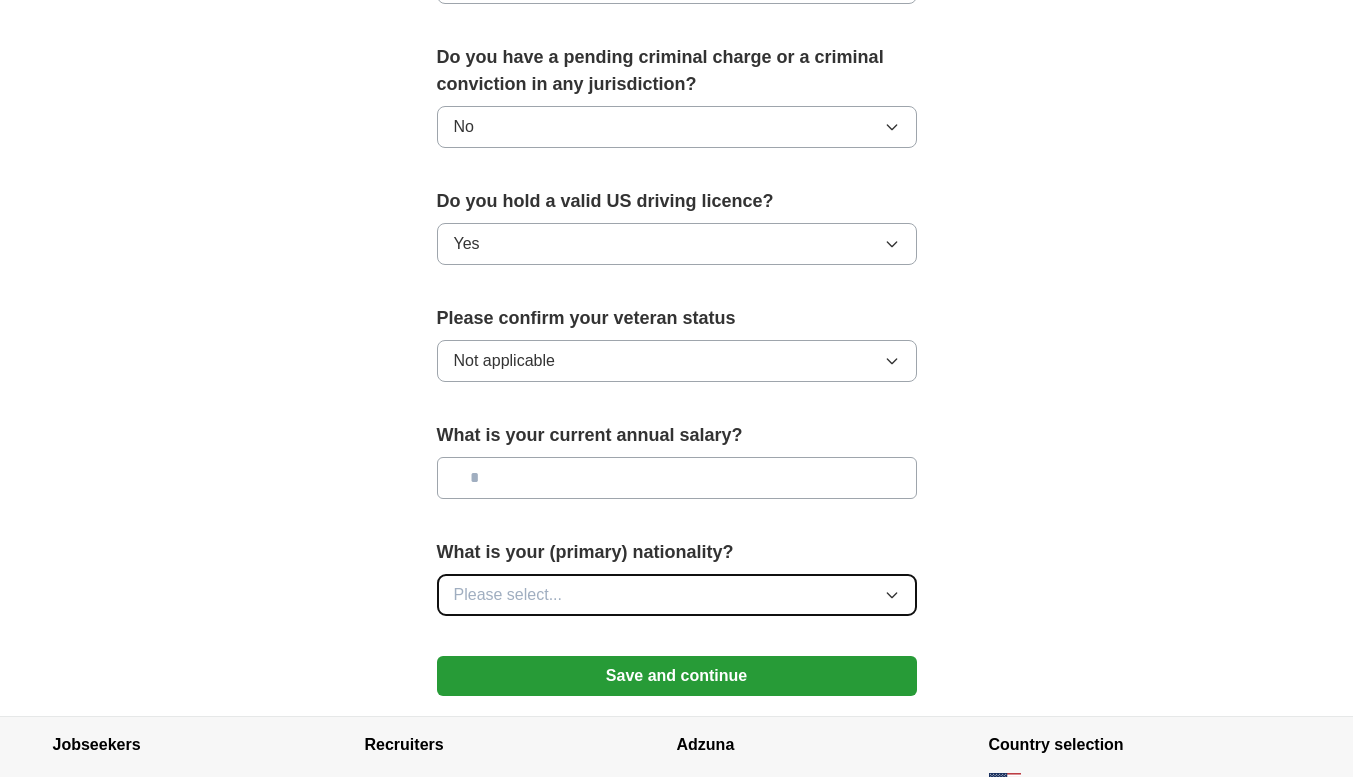 click on "Please select..." at bounding box center (677, 595) 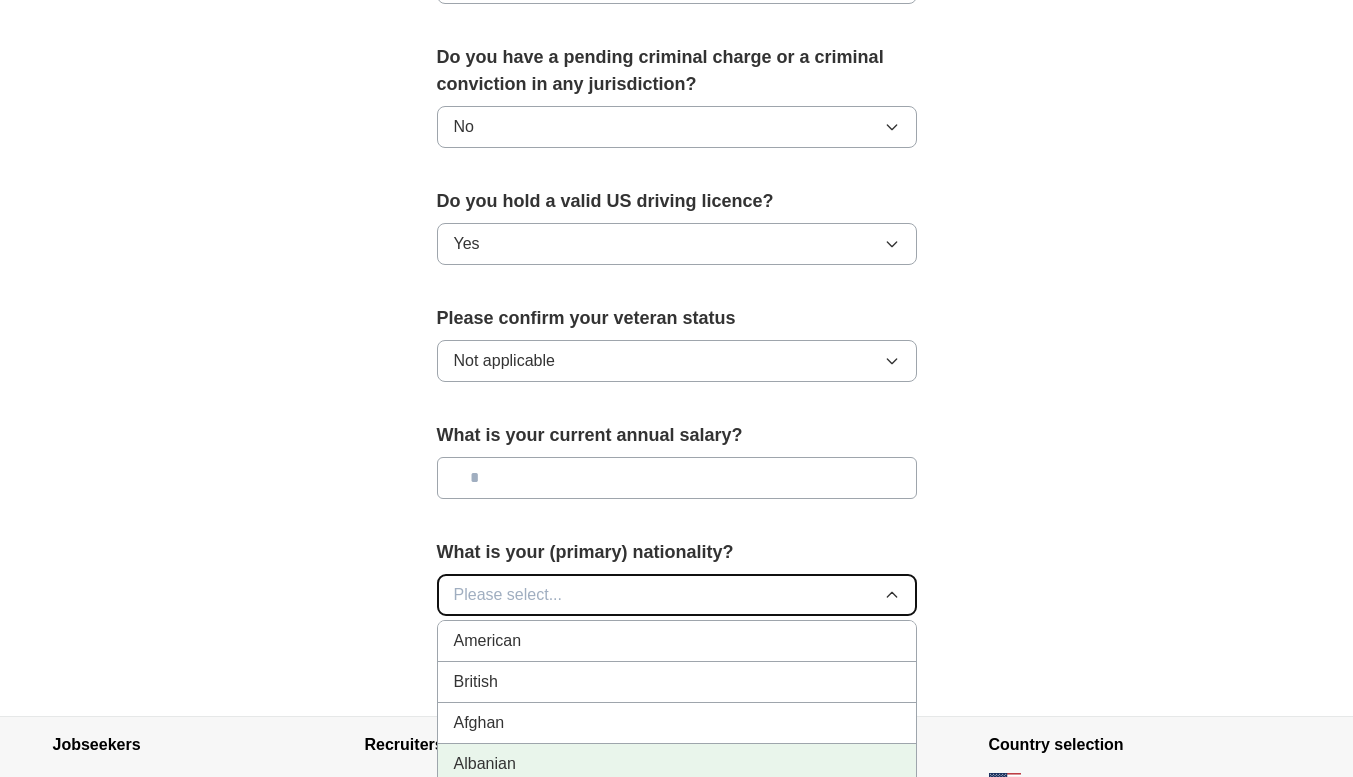scroll, scrollTop: 74, scrollLeft: 0, axis: vertical 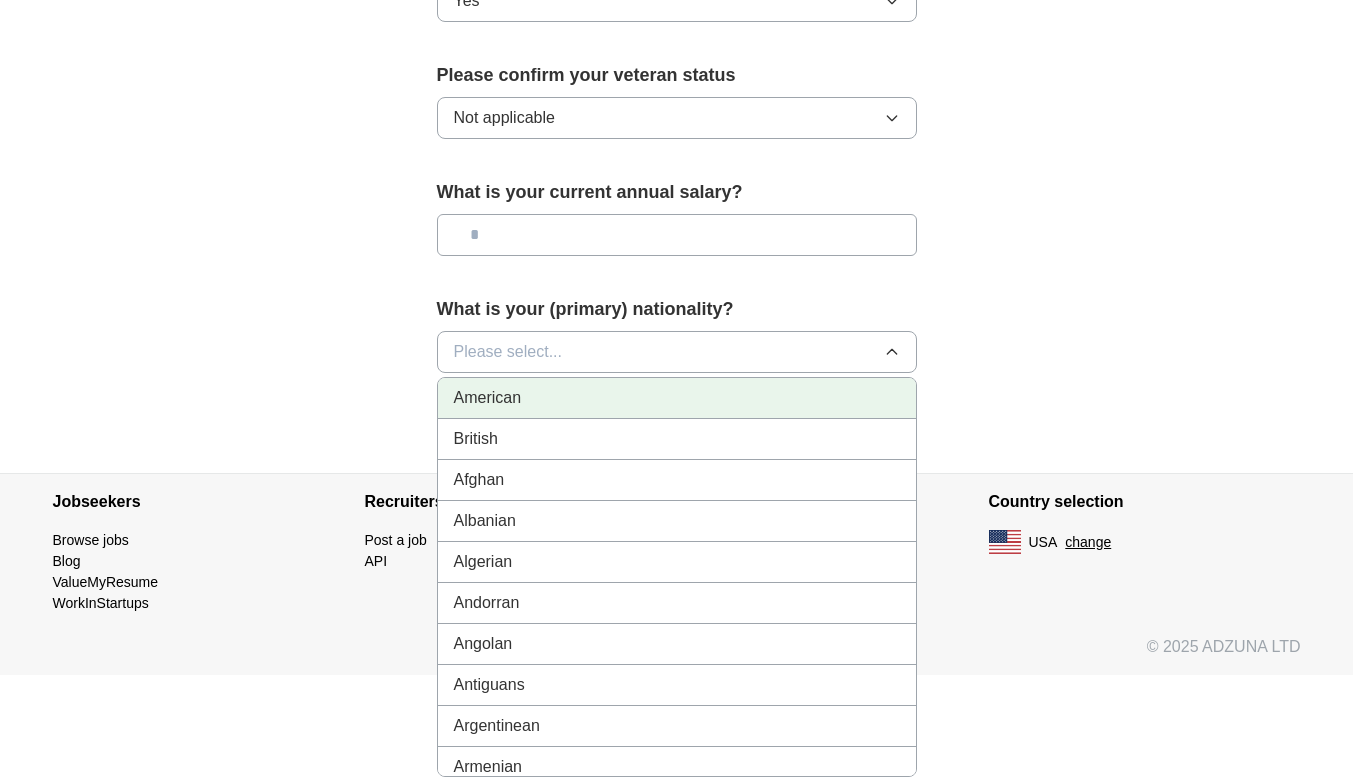 click on "American" at bounding box center (488, 398) 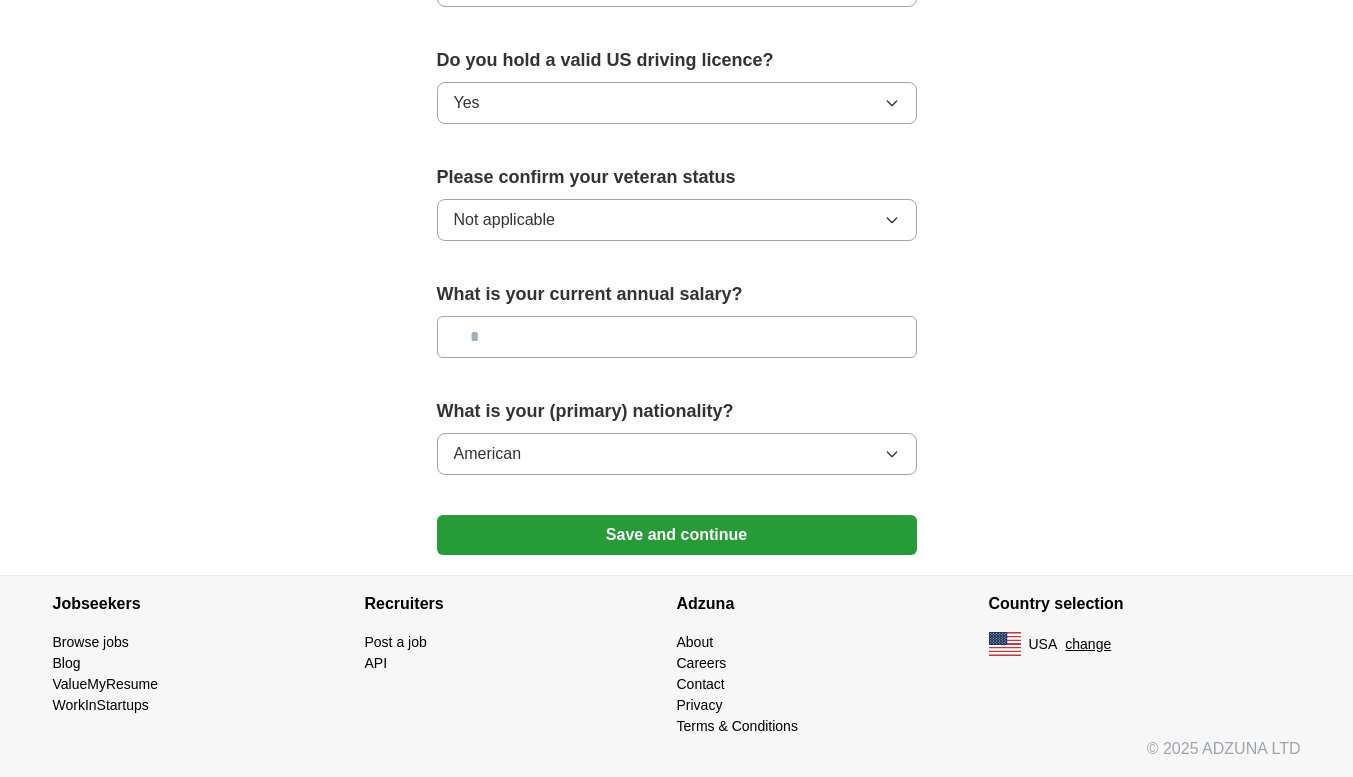click at bounding box center (677, 337) 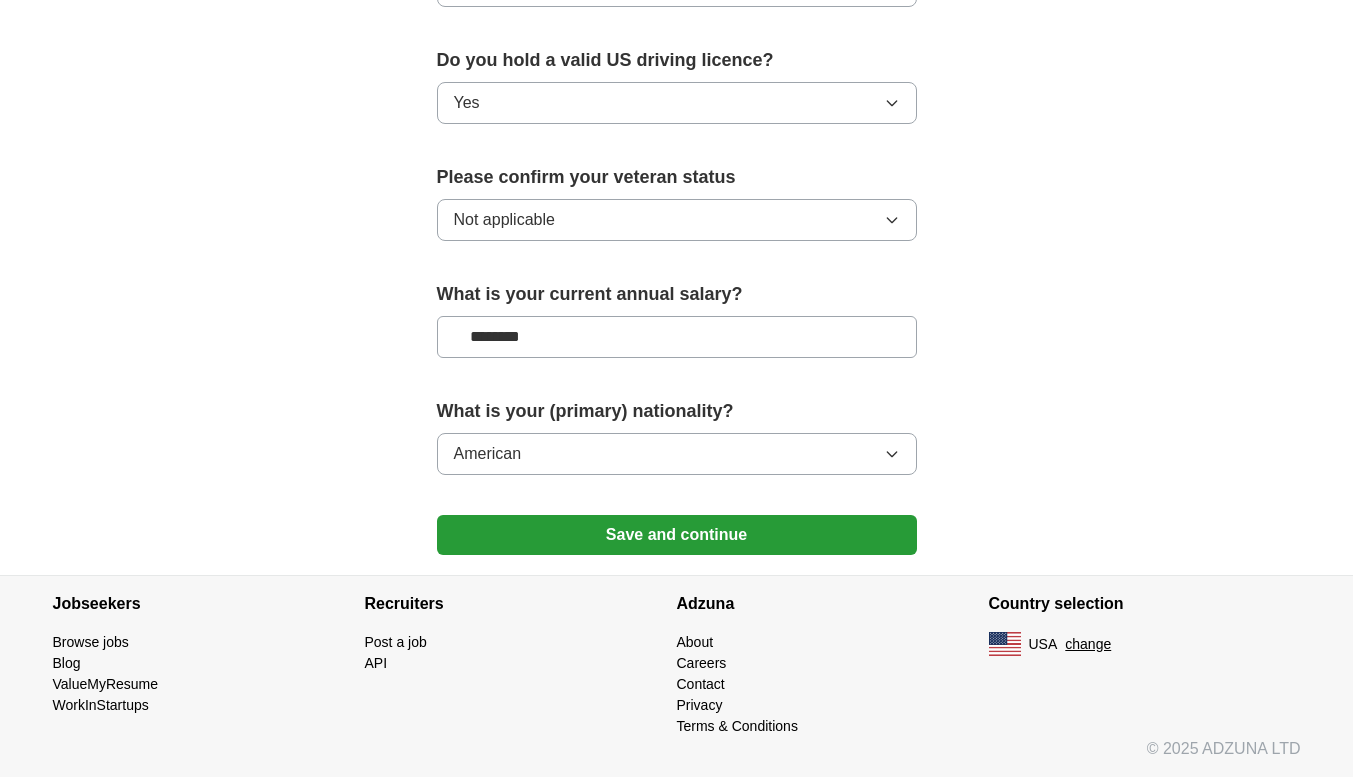 type on "********" 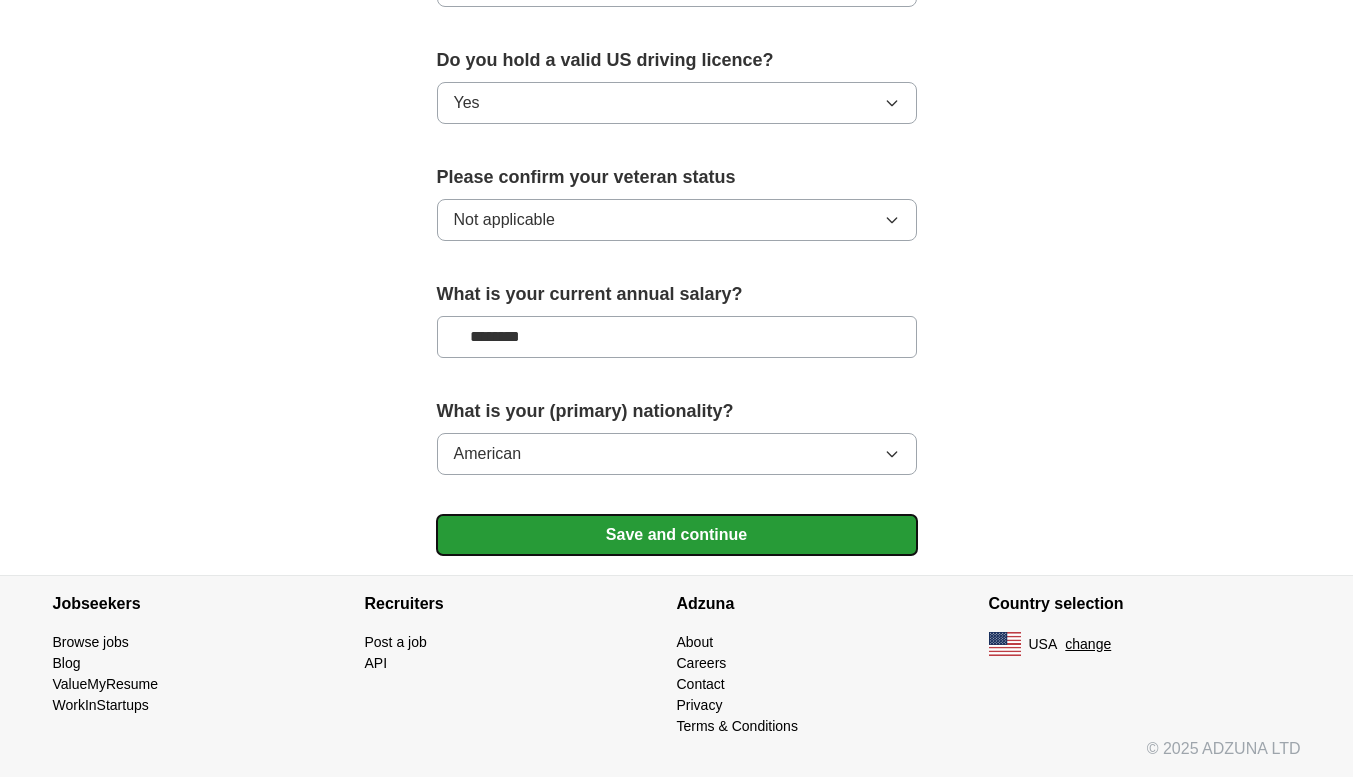 click on "Save and continue" at bounding box center (677, 535) 